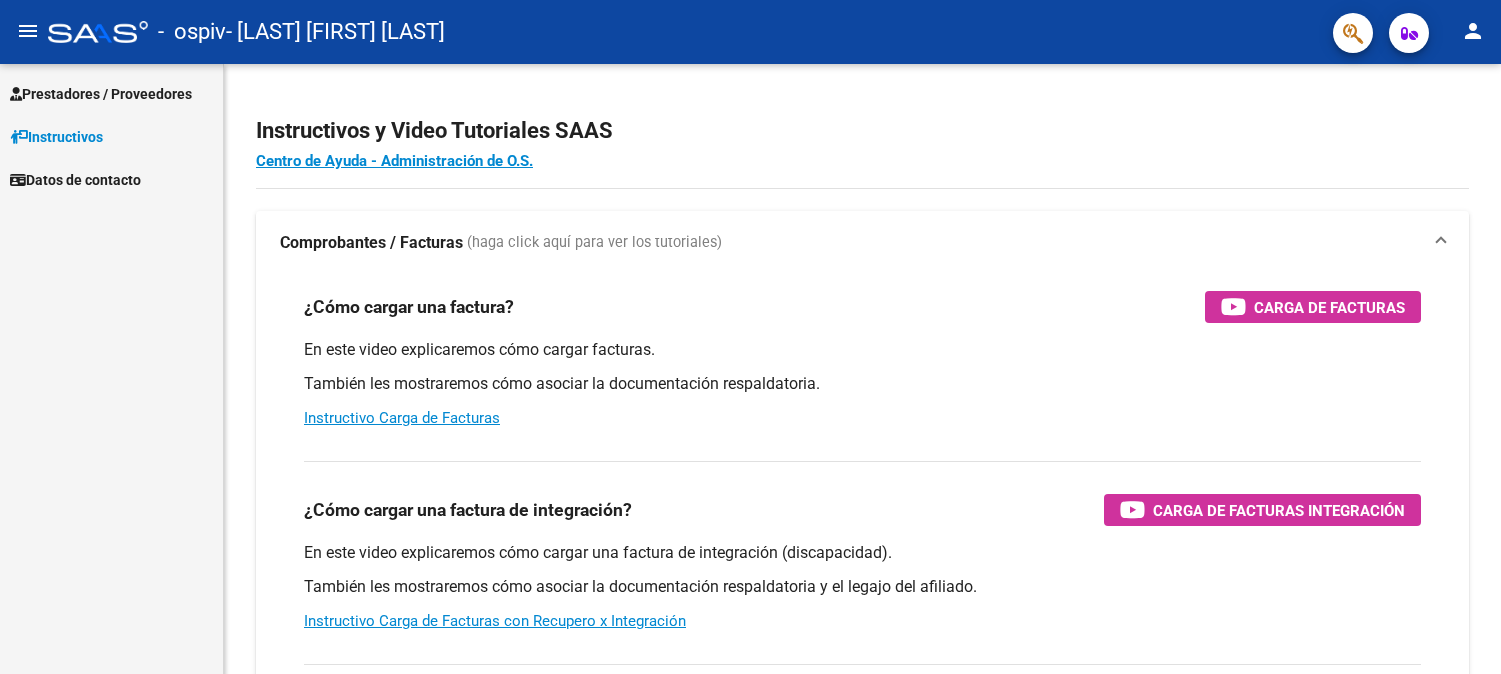 scroll, scrollTop: 0, scrollLeft: 0, axis: both 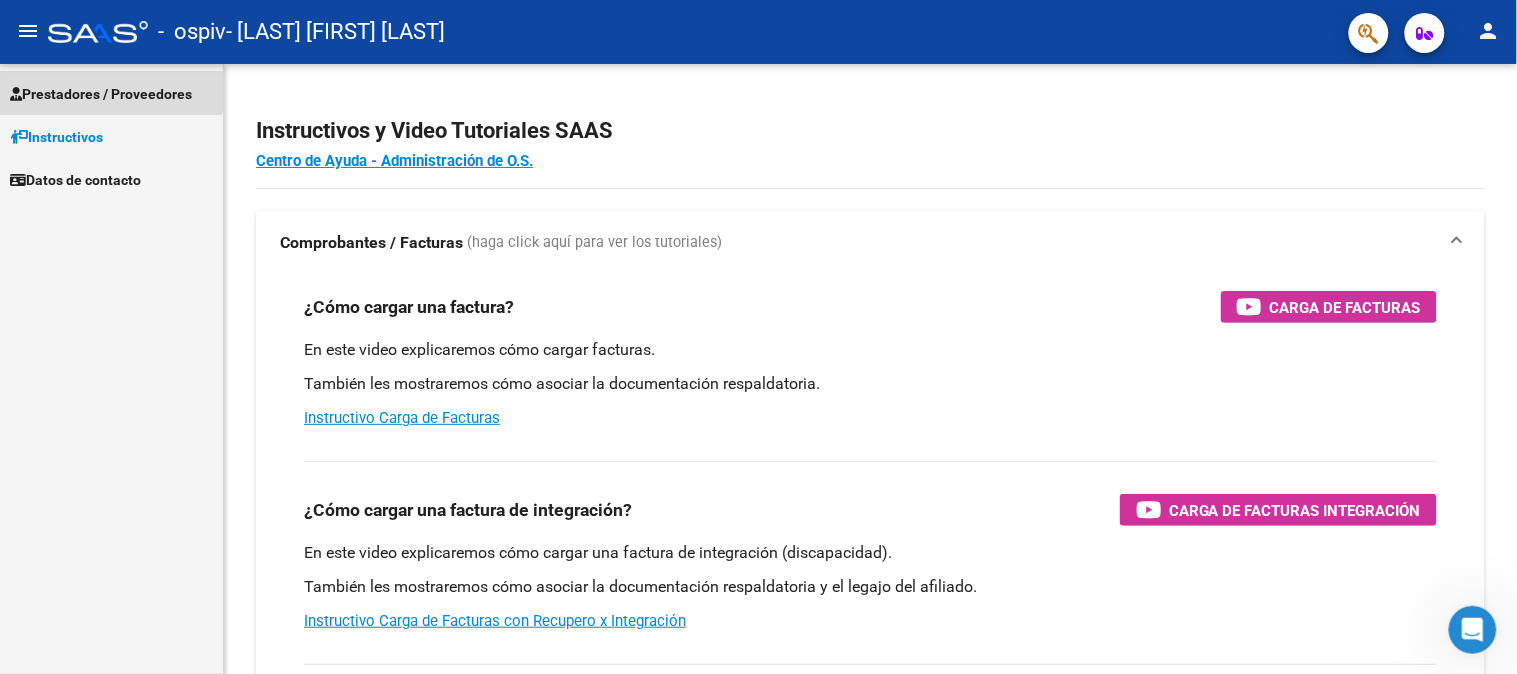 click on "Prestadores / Proveedores" at bounding box center (101, 94) 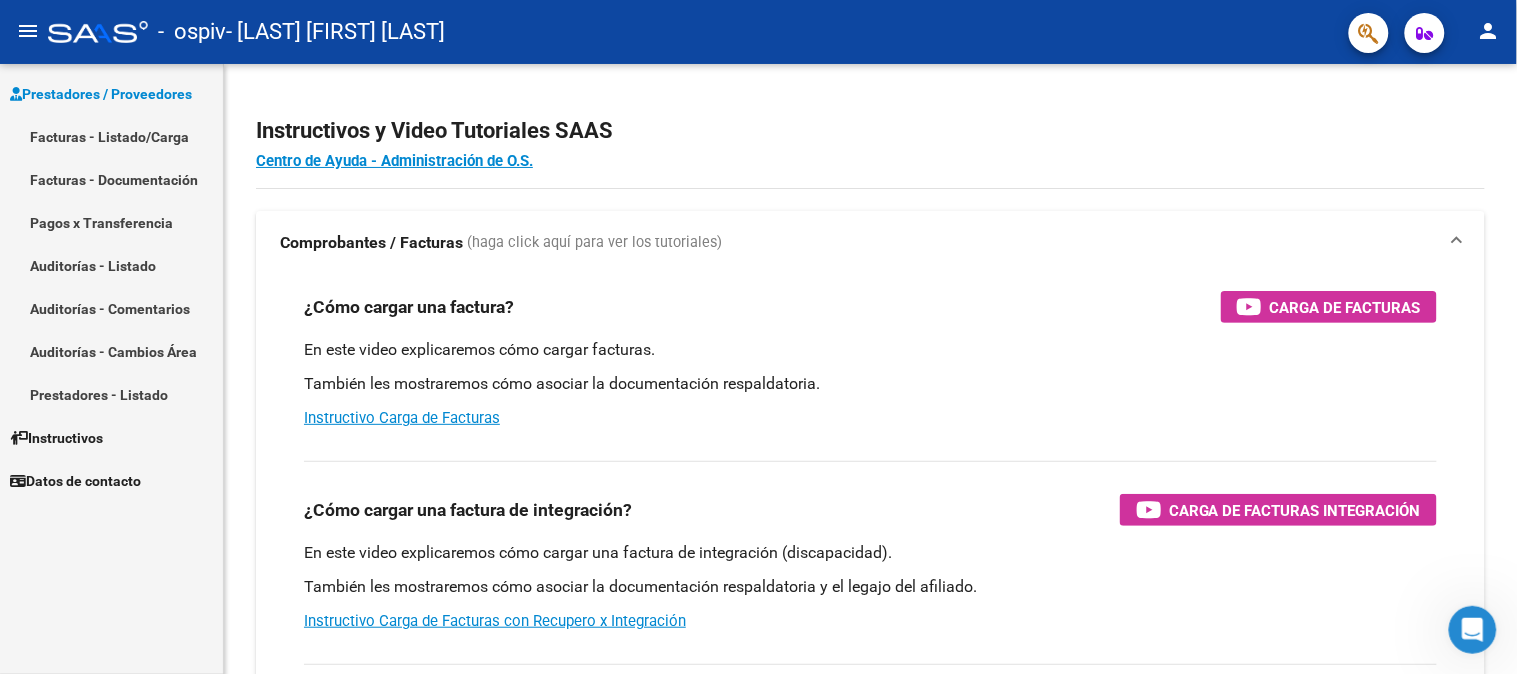 click on "Facturas - Listado/Carga" at bounding box center [111, 136] 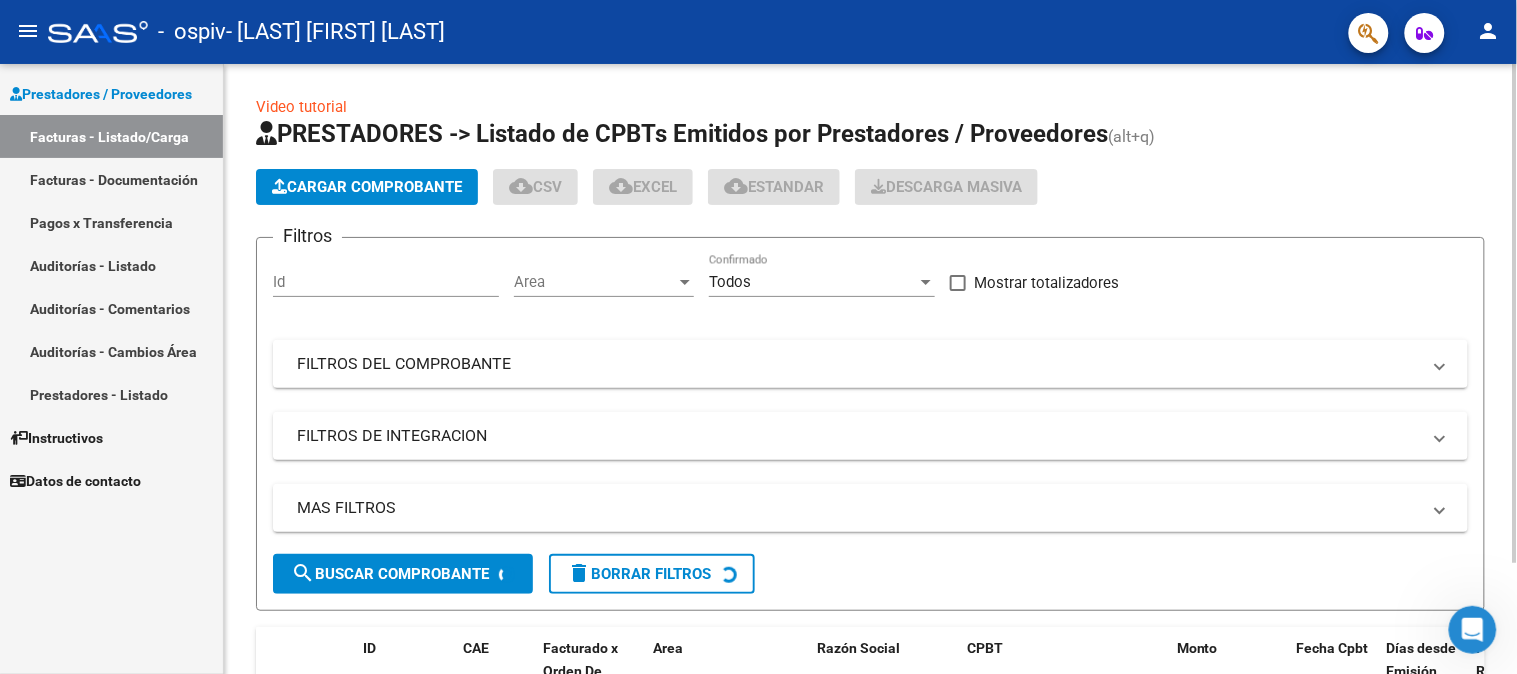 click on "Cargar Comprobante" 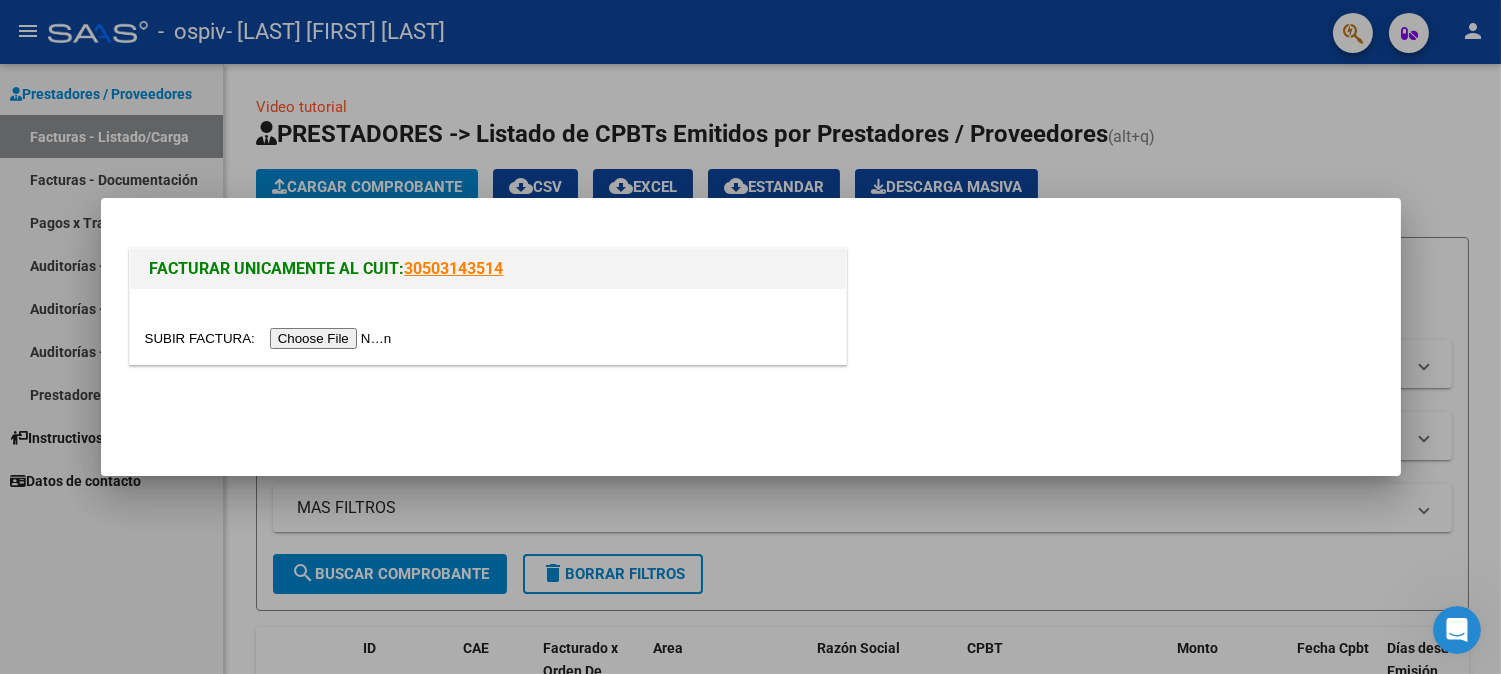 click at bounding box center [271, 338] 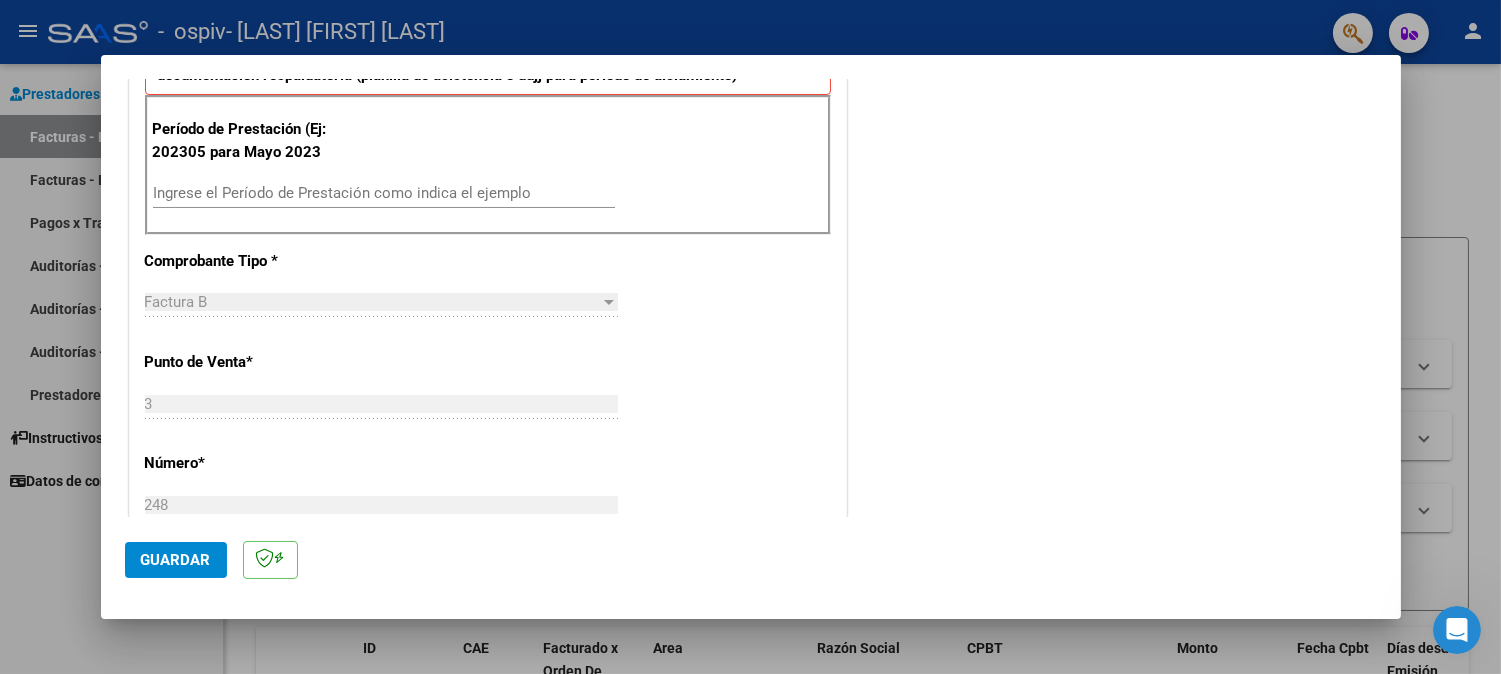 scroll, scrollTop: 555, scrollLeft: 0, axis: vertical 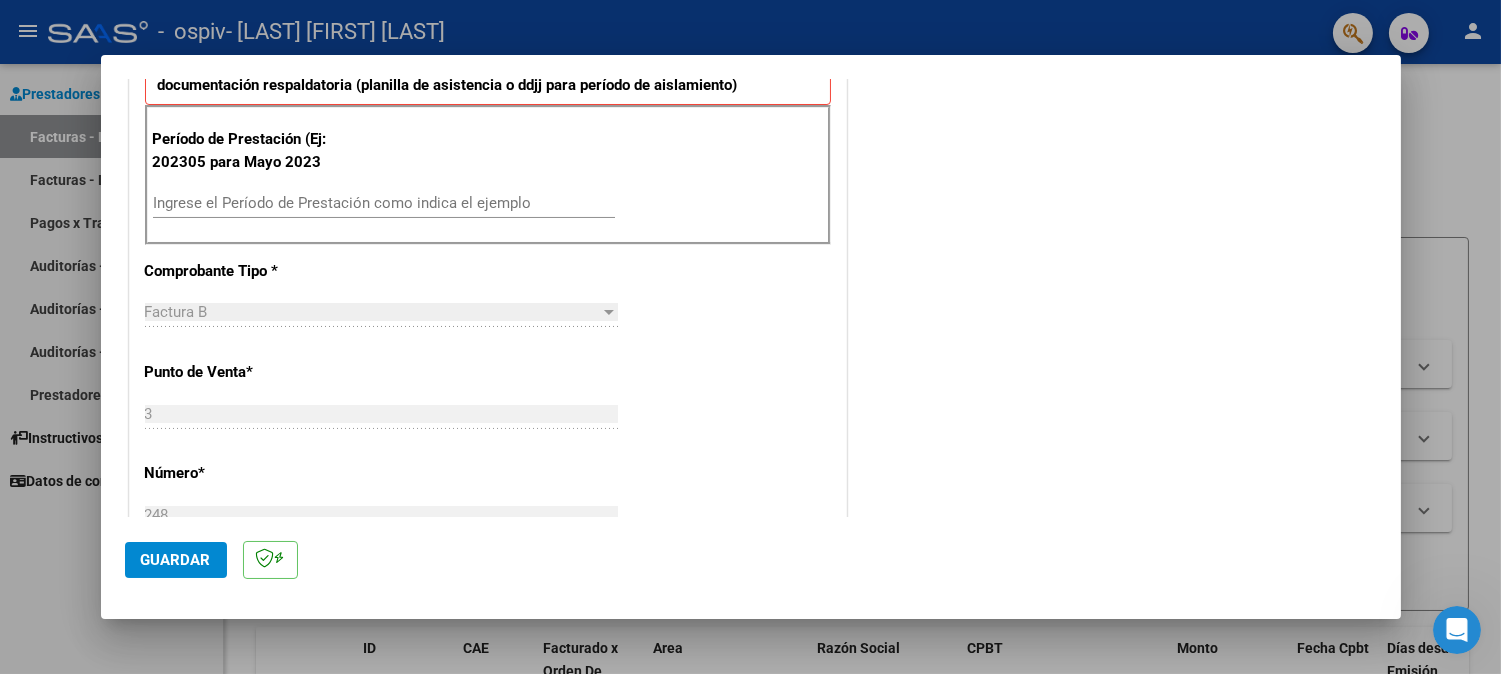click on "Ingrese el Período de Prestación como indica el ejemplo" at bounding box center (384, 203) 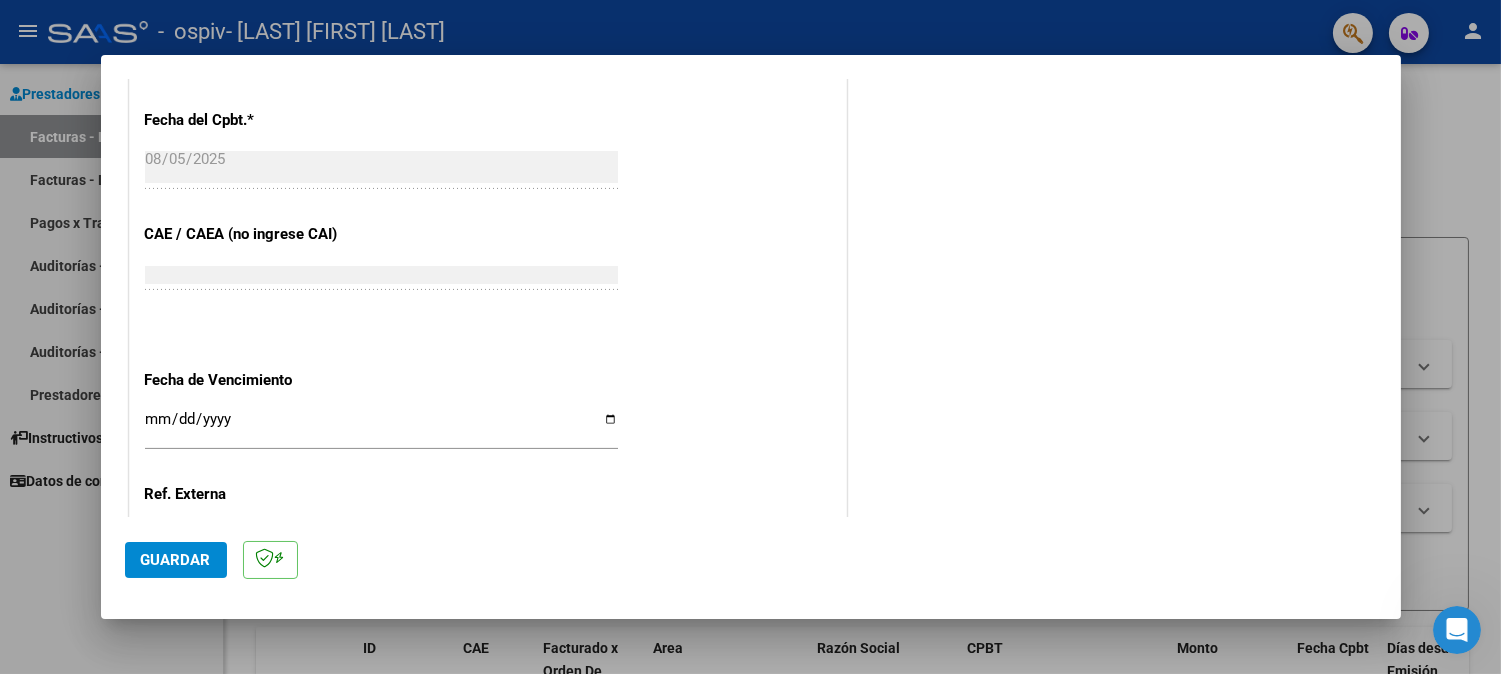 scroll, scrollTop: 1283, scrollLeft: 0, axis: vertical 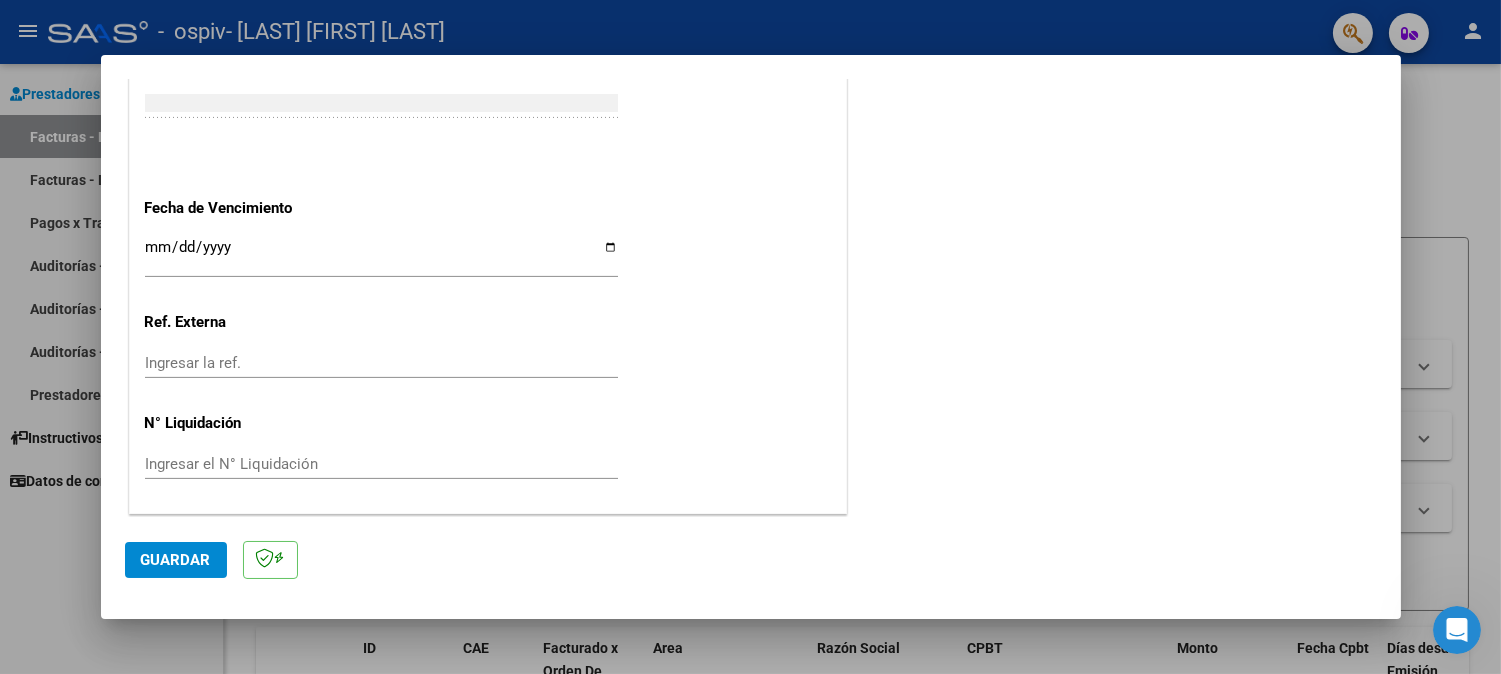 type on "202507" 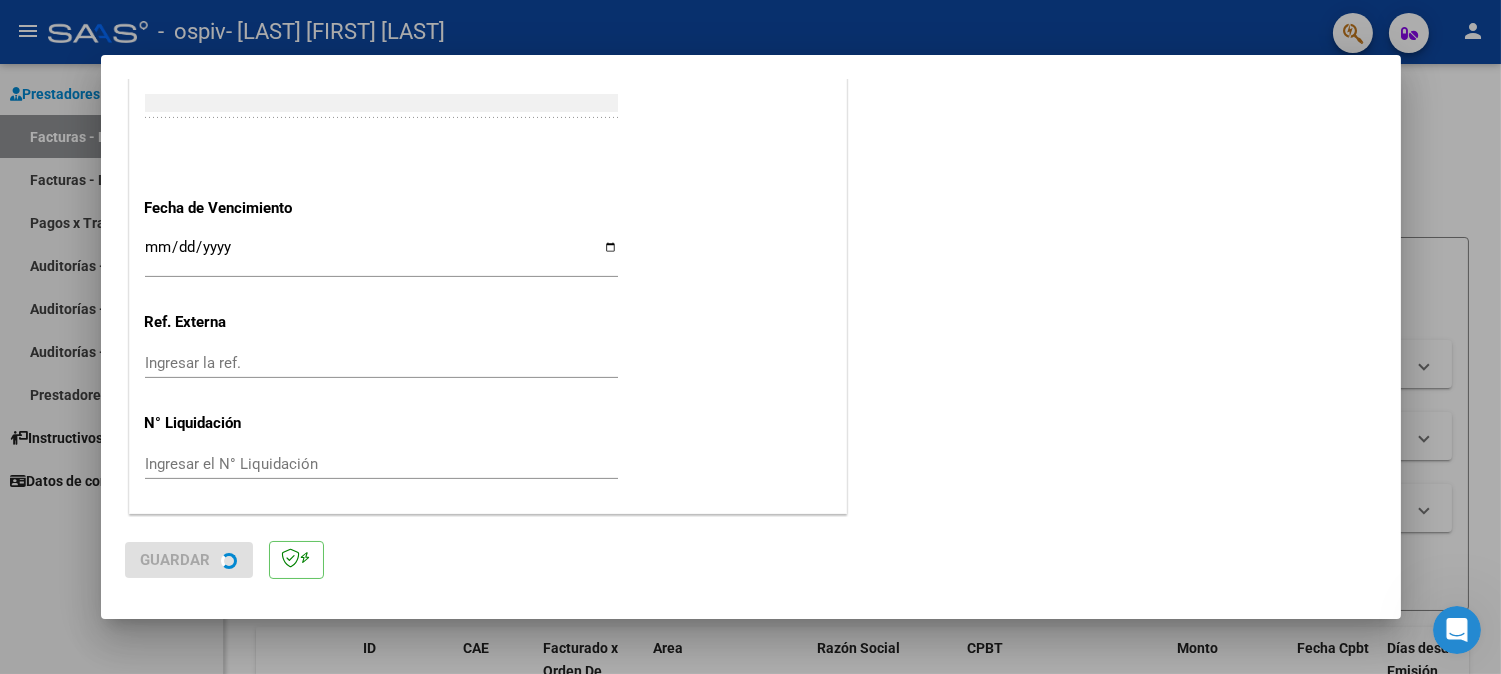 scroll, scrollTop: 0, scrollLeft: 0, axis: both 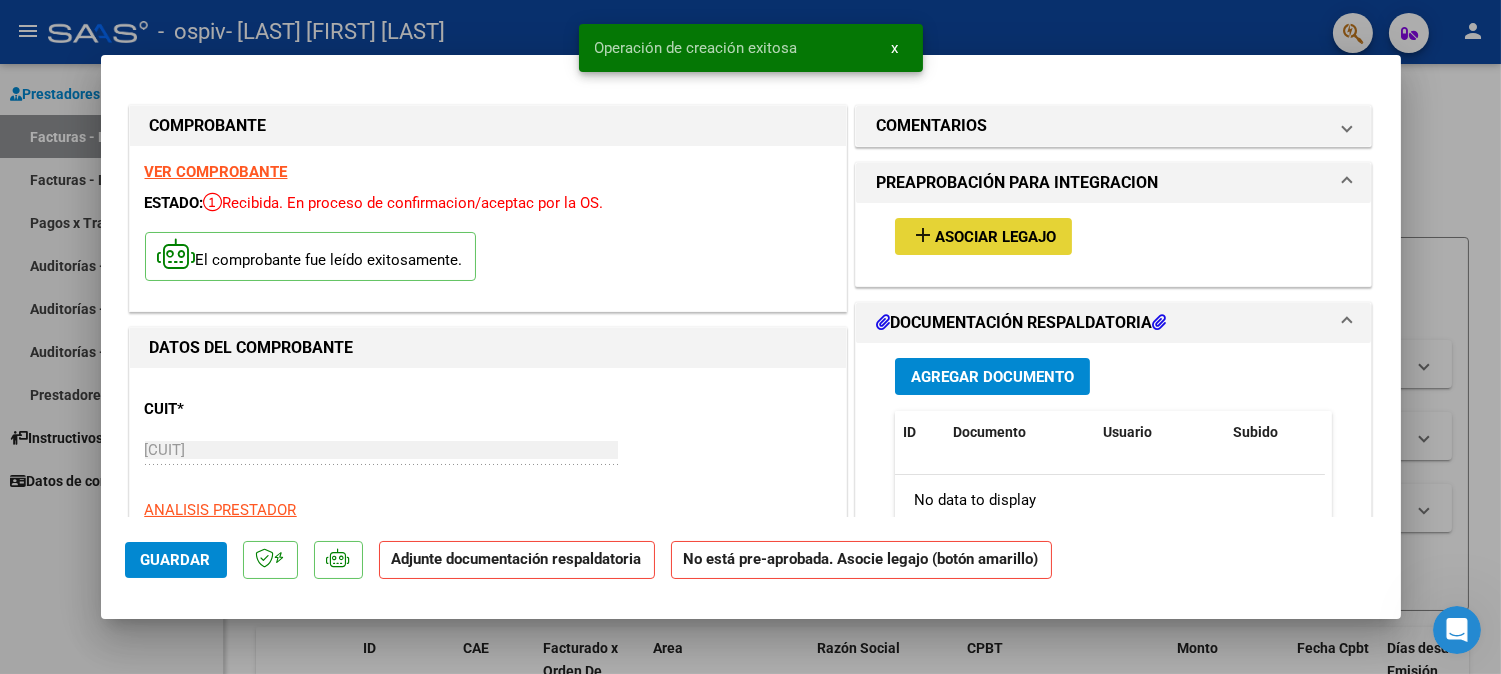 click on "Asociar Legajo" at bounding box center [995, 237] 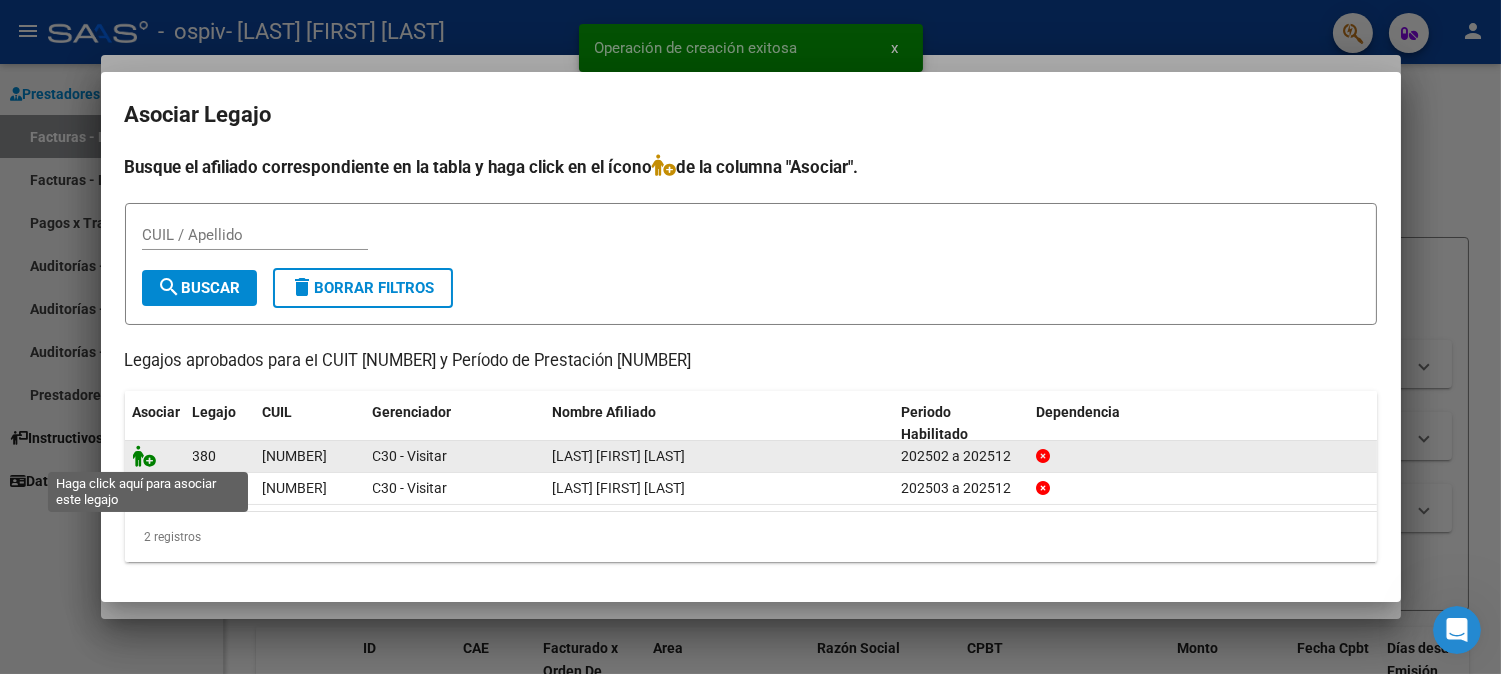 click 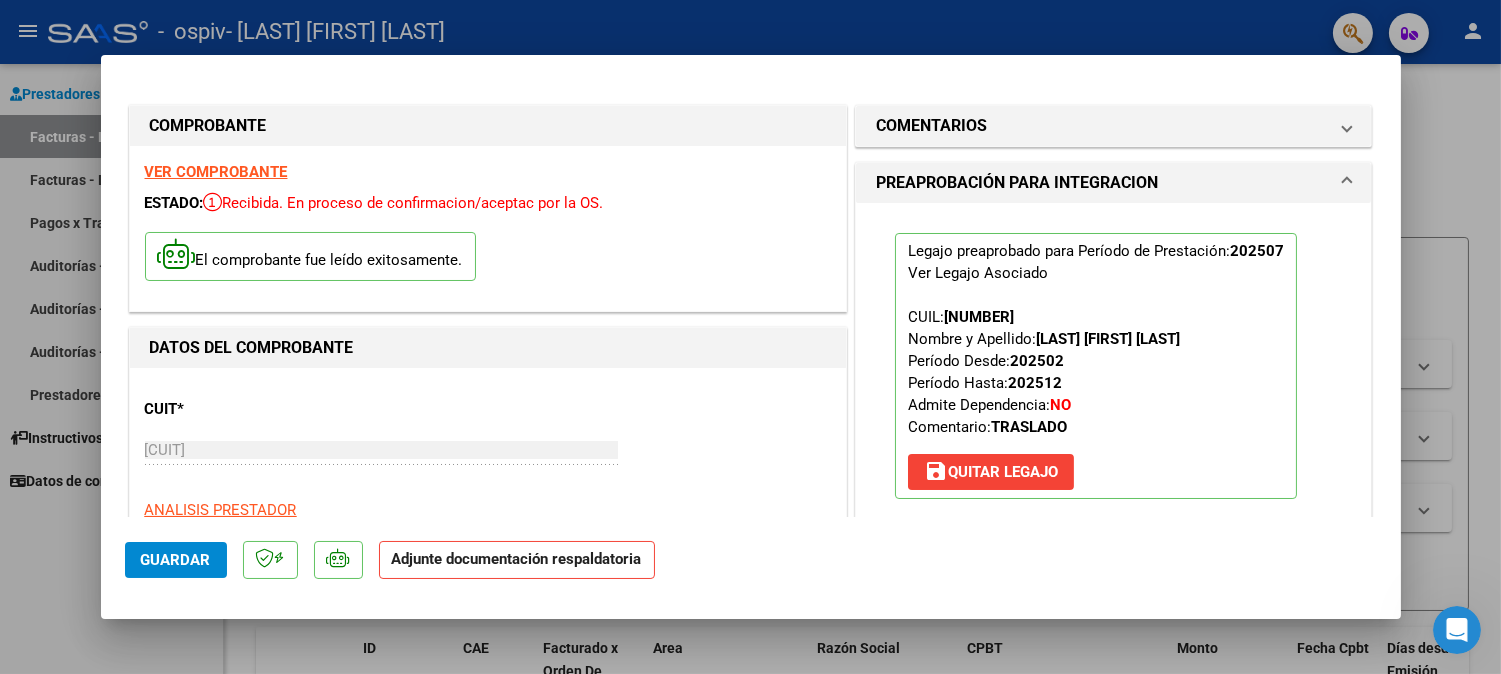 click on "save  Quitar Legajo" at bounding box center [991, 472] 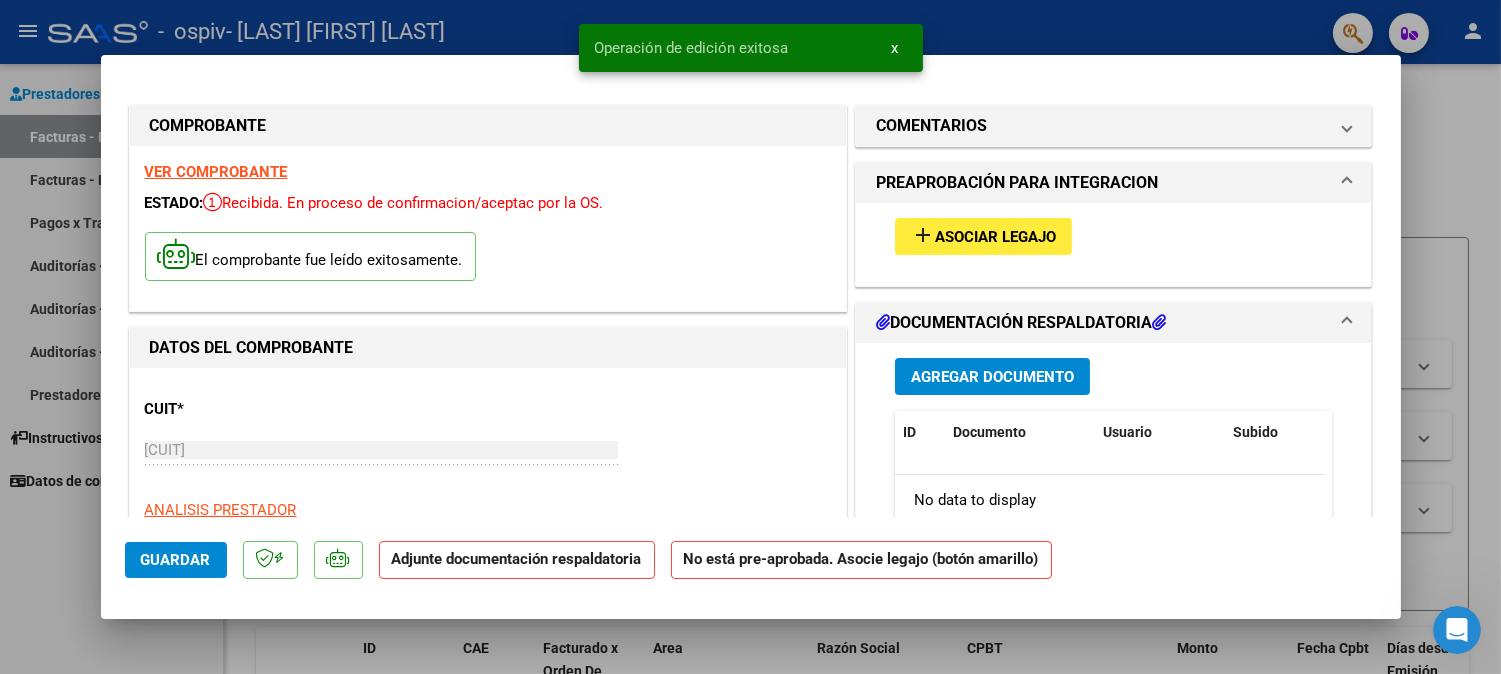 click on "Asociar Legajo" at bounding box center [995, 237] 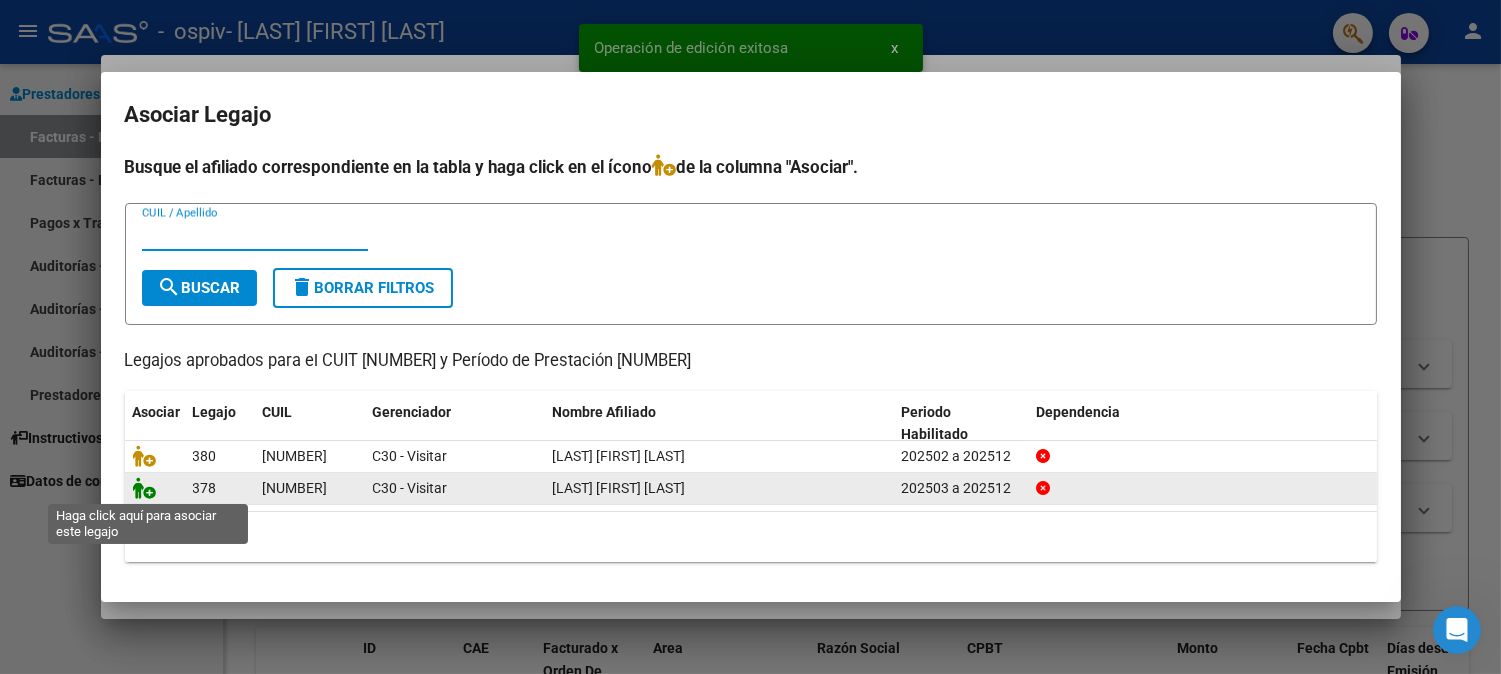 click 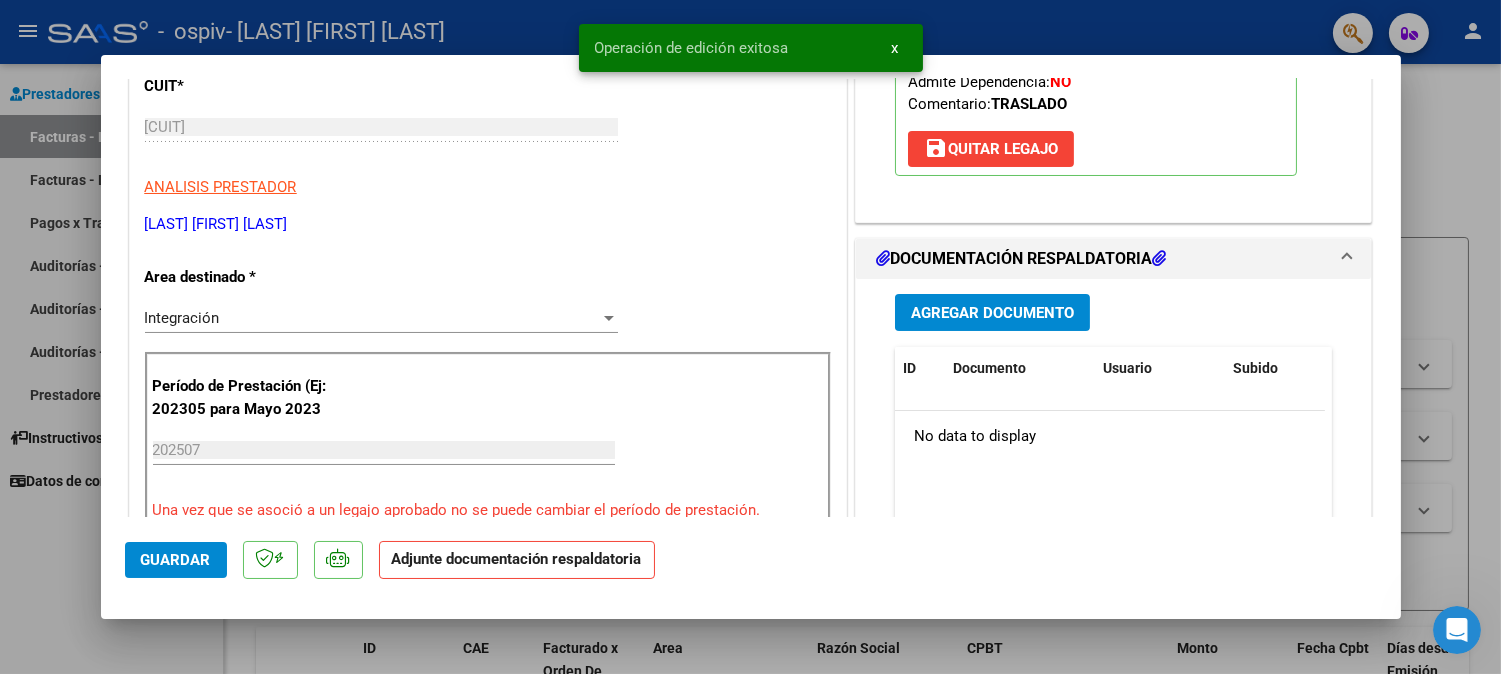 scroll, scrollTop: 333, scrollLeft: 0, axis: vertical 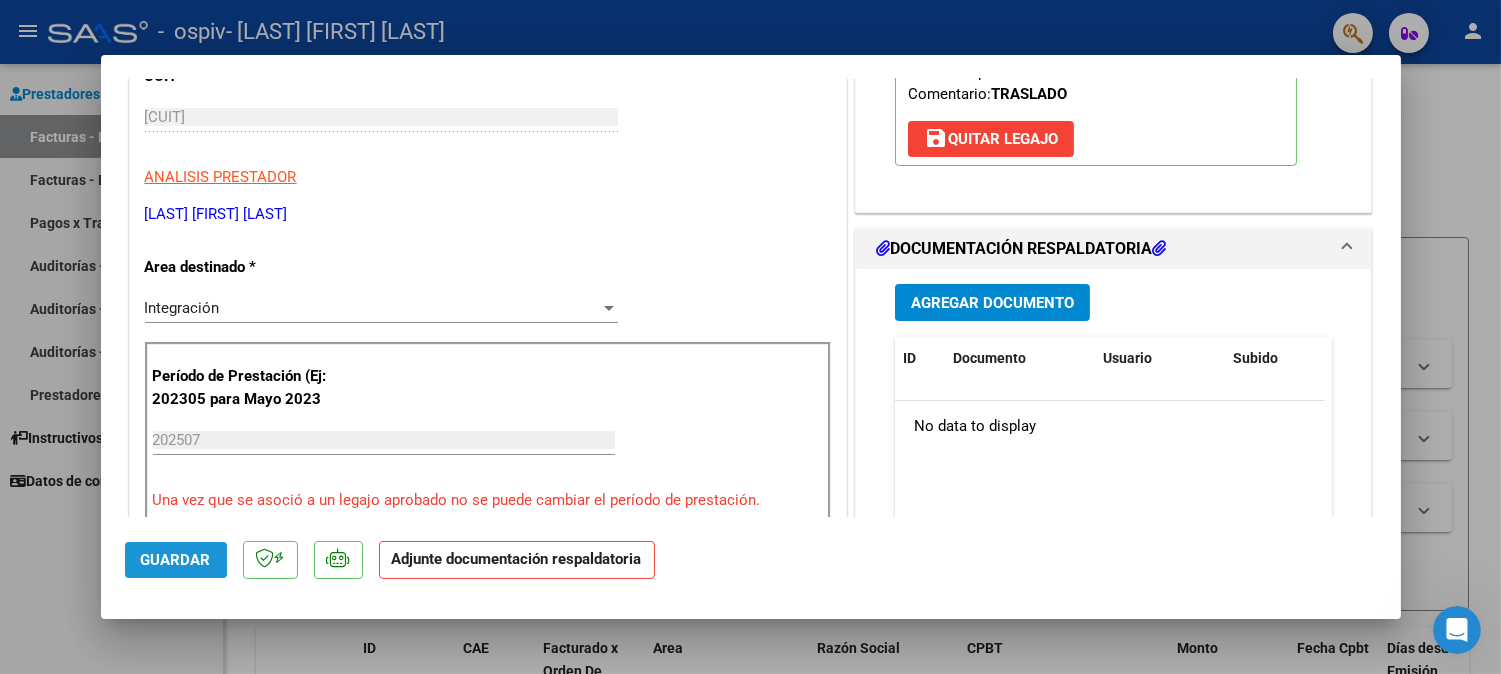 click on "Guardar" 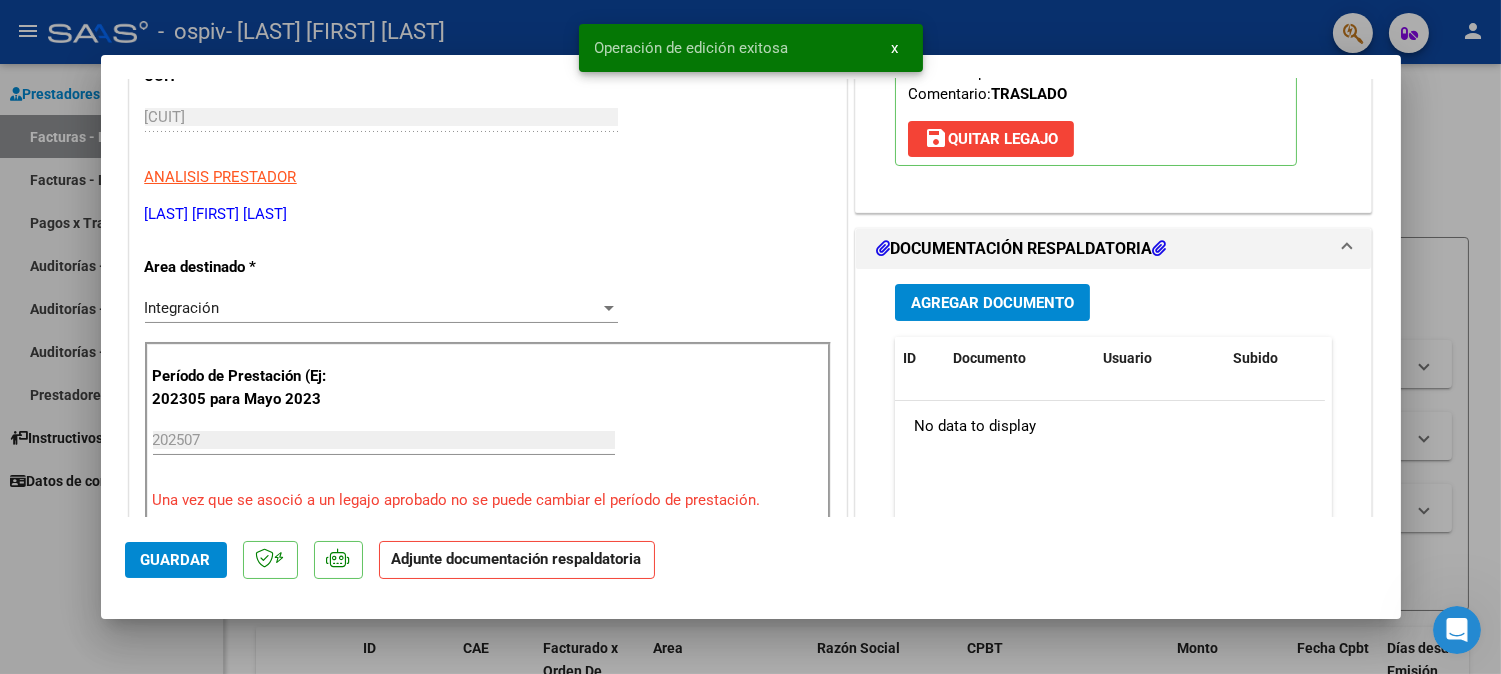 click at bounding box center (750, 337) 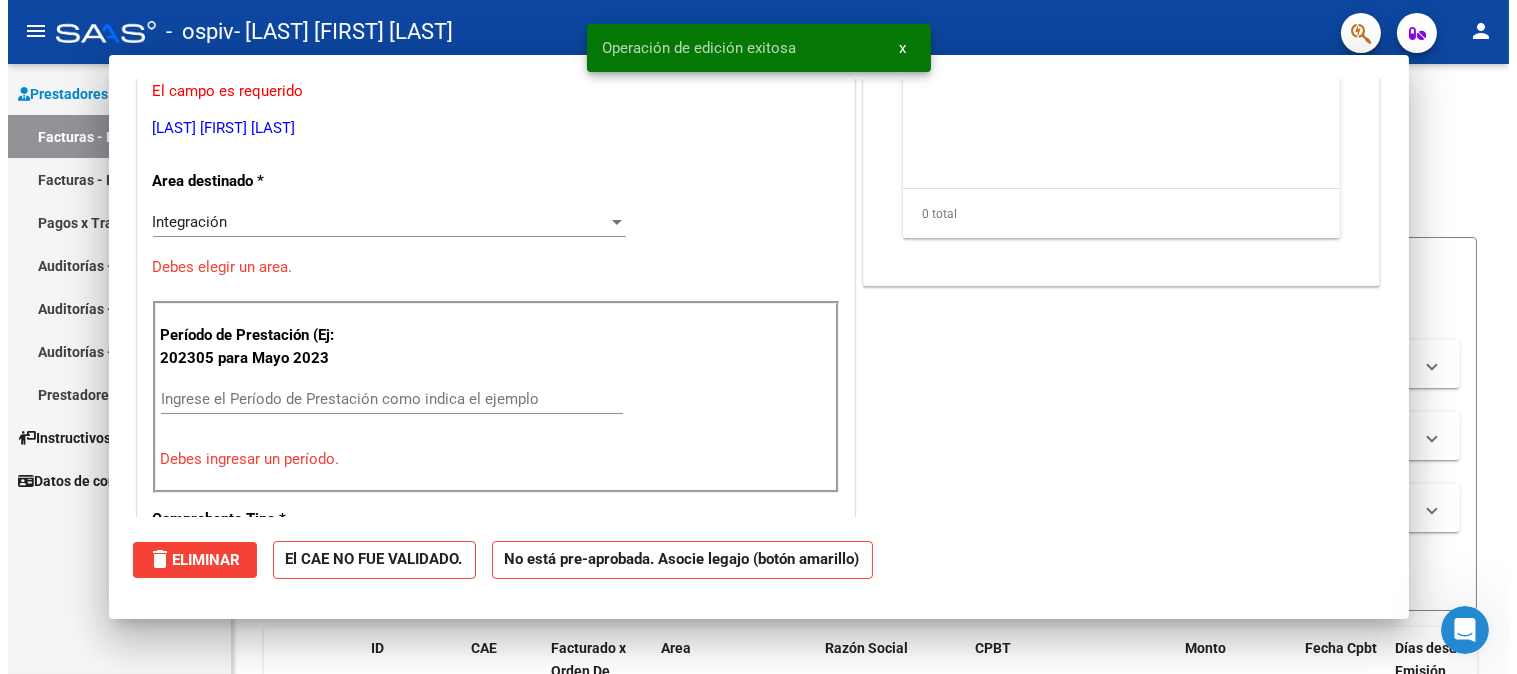 scroll, scrollTop: 272, scrollLeft: 0, axis: vertical 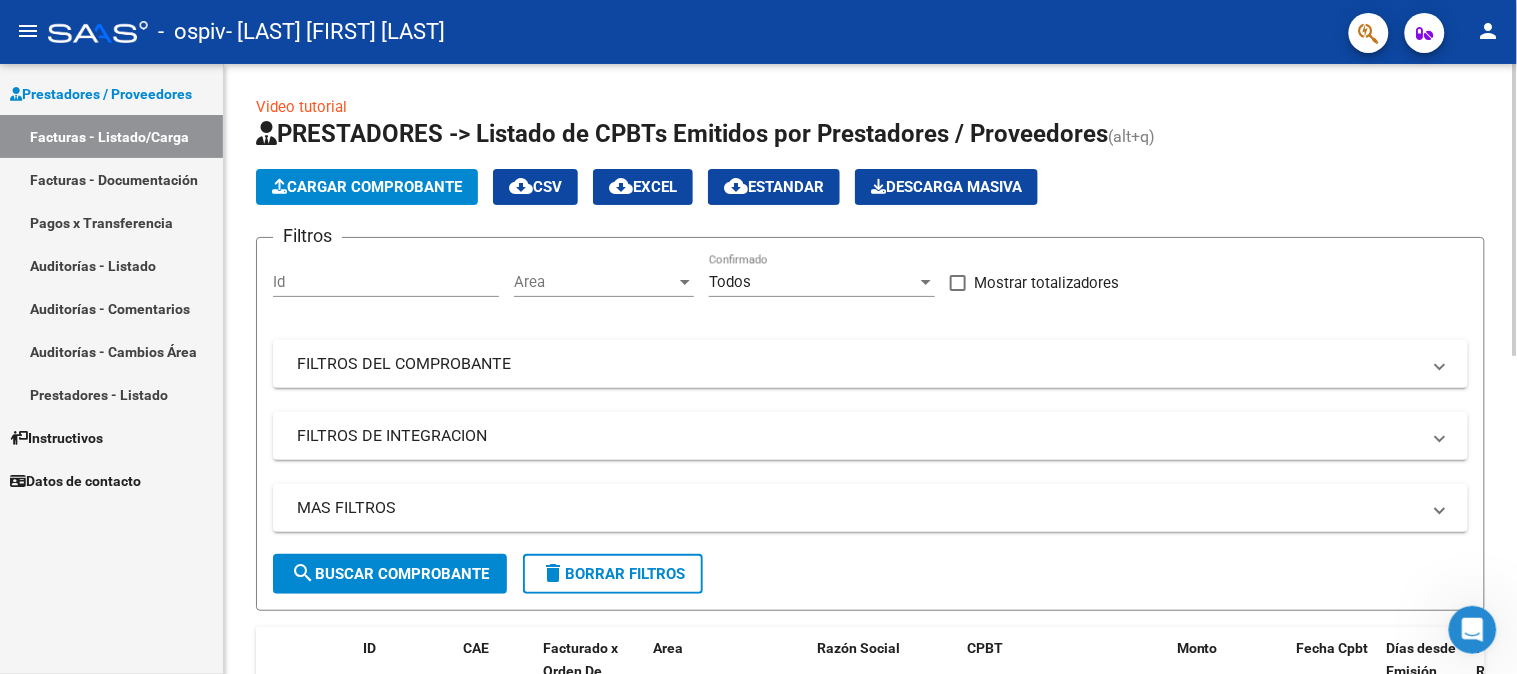 click on "Cargar Comprobante" 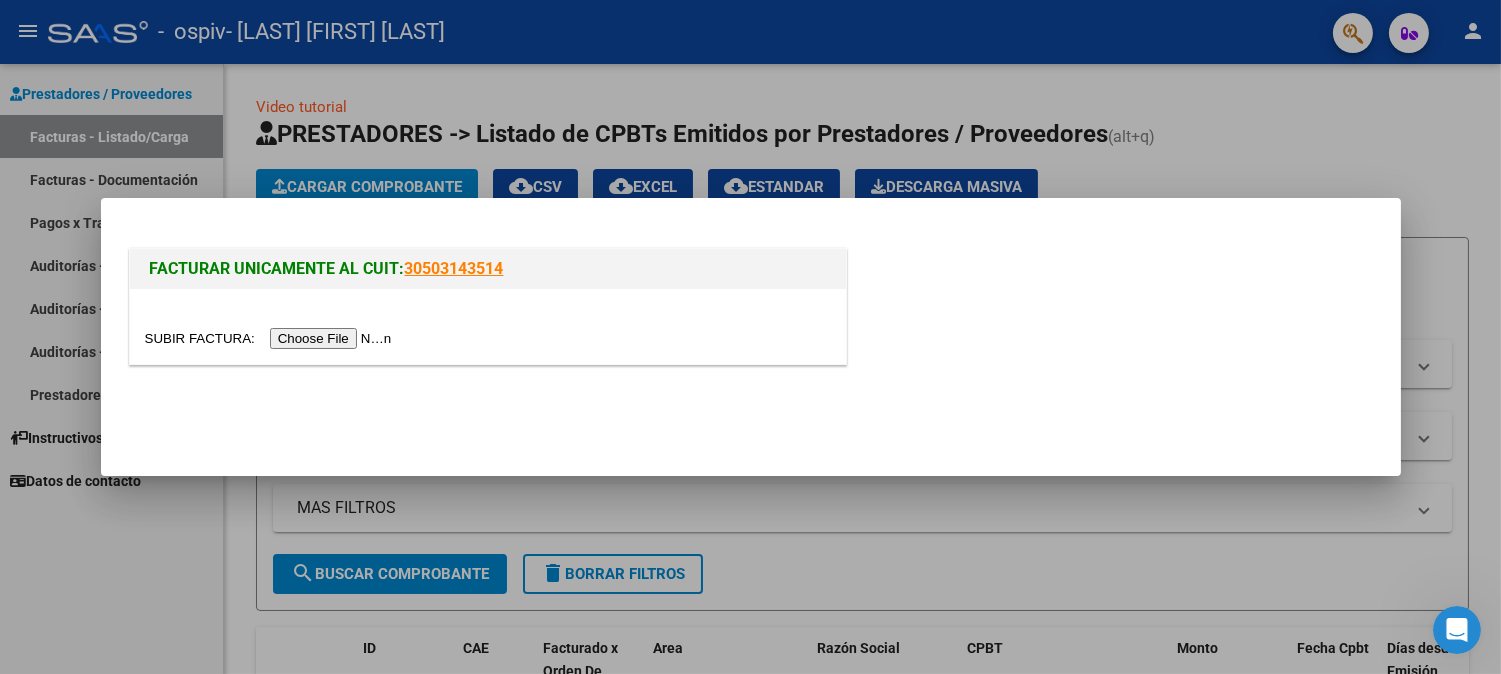click at bounding box center (271, 338) 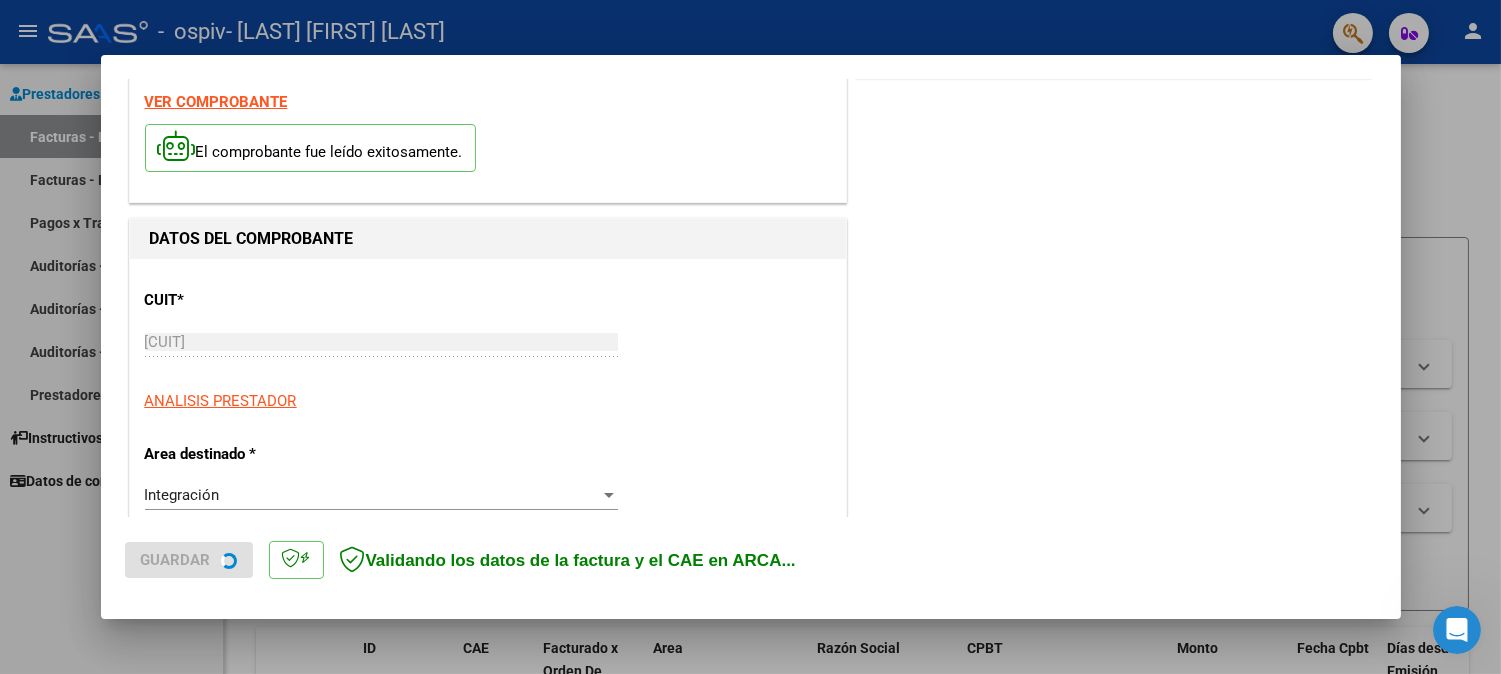 scroll, scrollTop: 333, scrollLeft: 0, axis: vertical 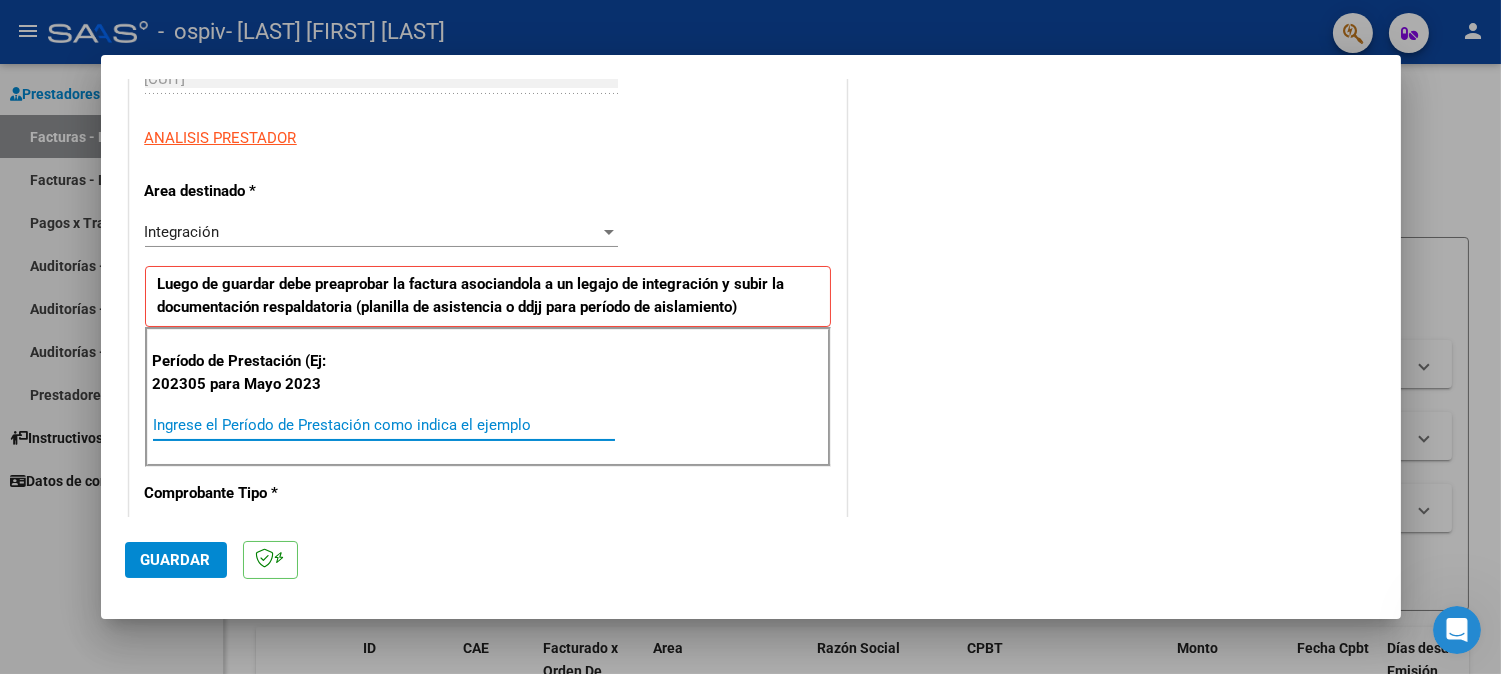 click on "Ingrese el Período de Prestación como indica el ejemplo" at bounding box center (384, 425) 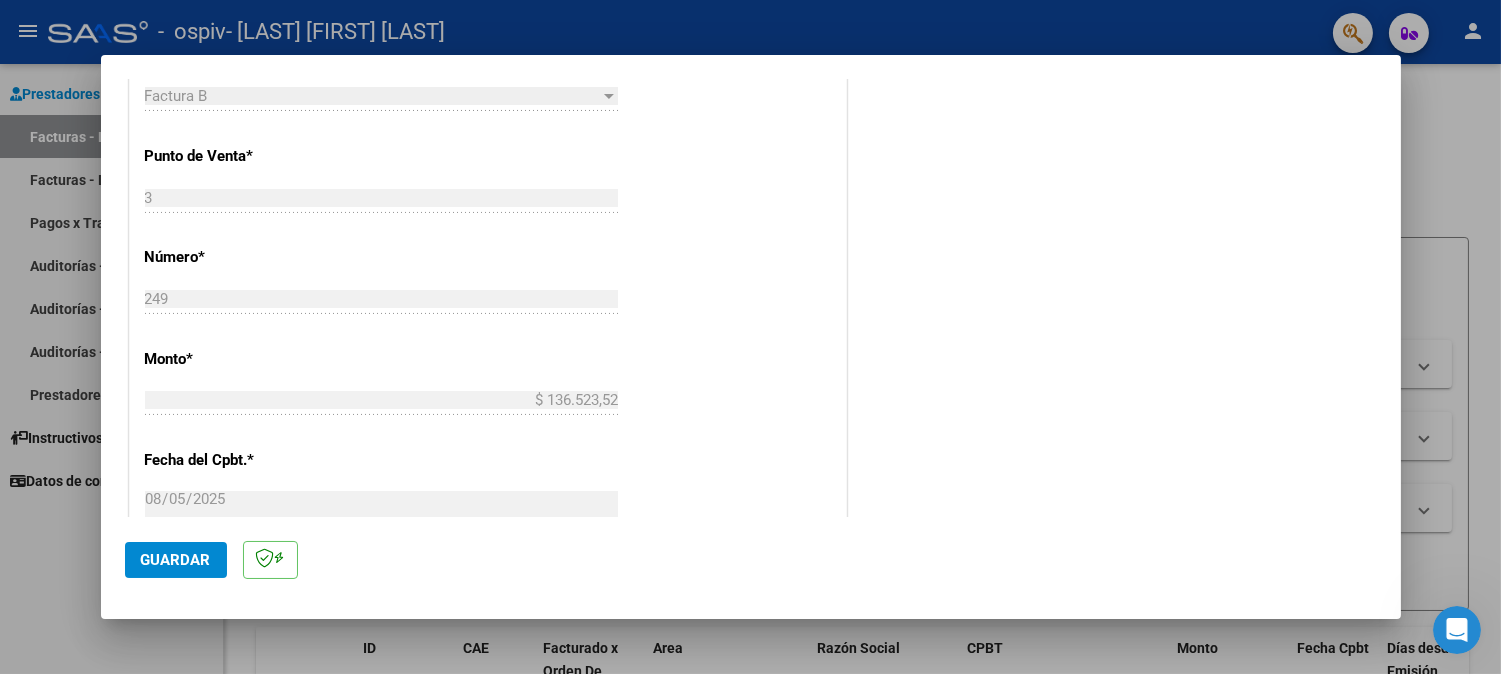 scroll, scrollTop: 777, scrollLeft: 0, axis: vertical 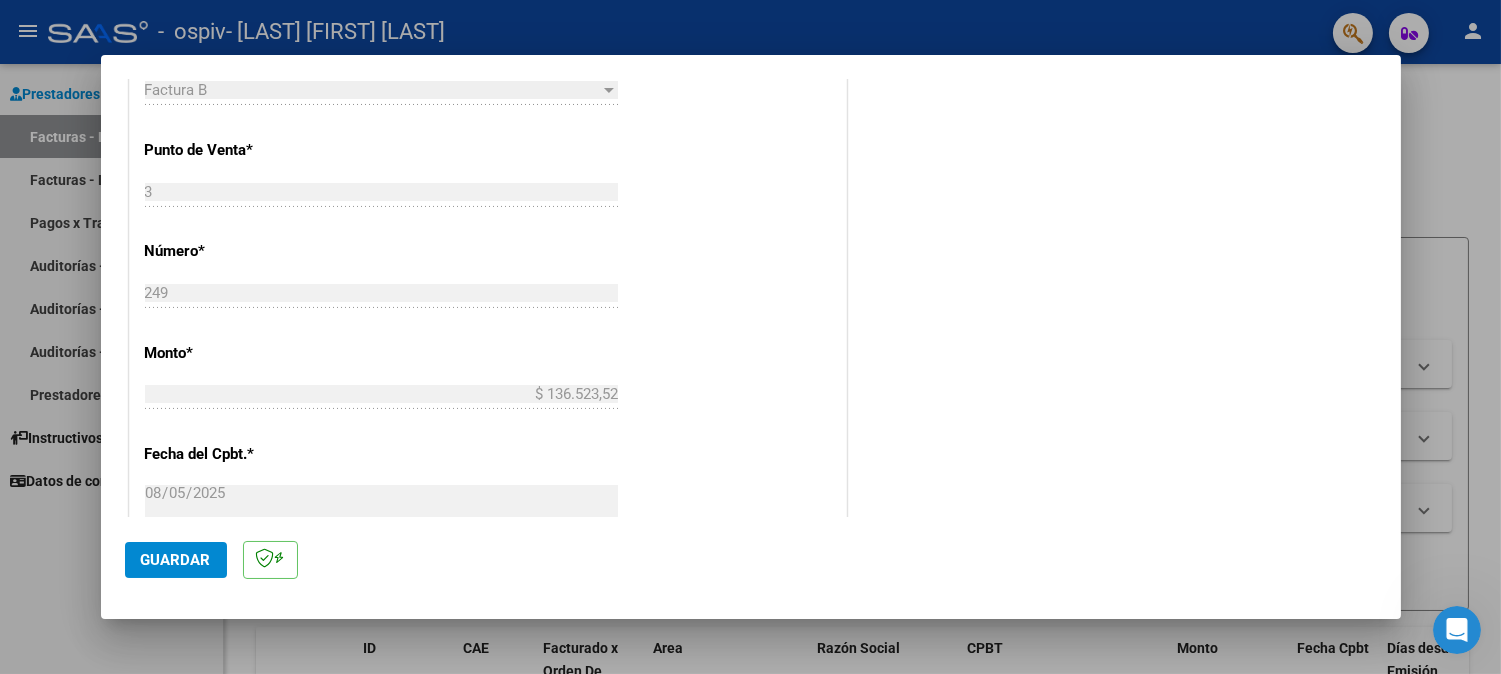 type on "202507" 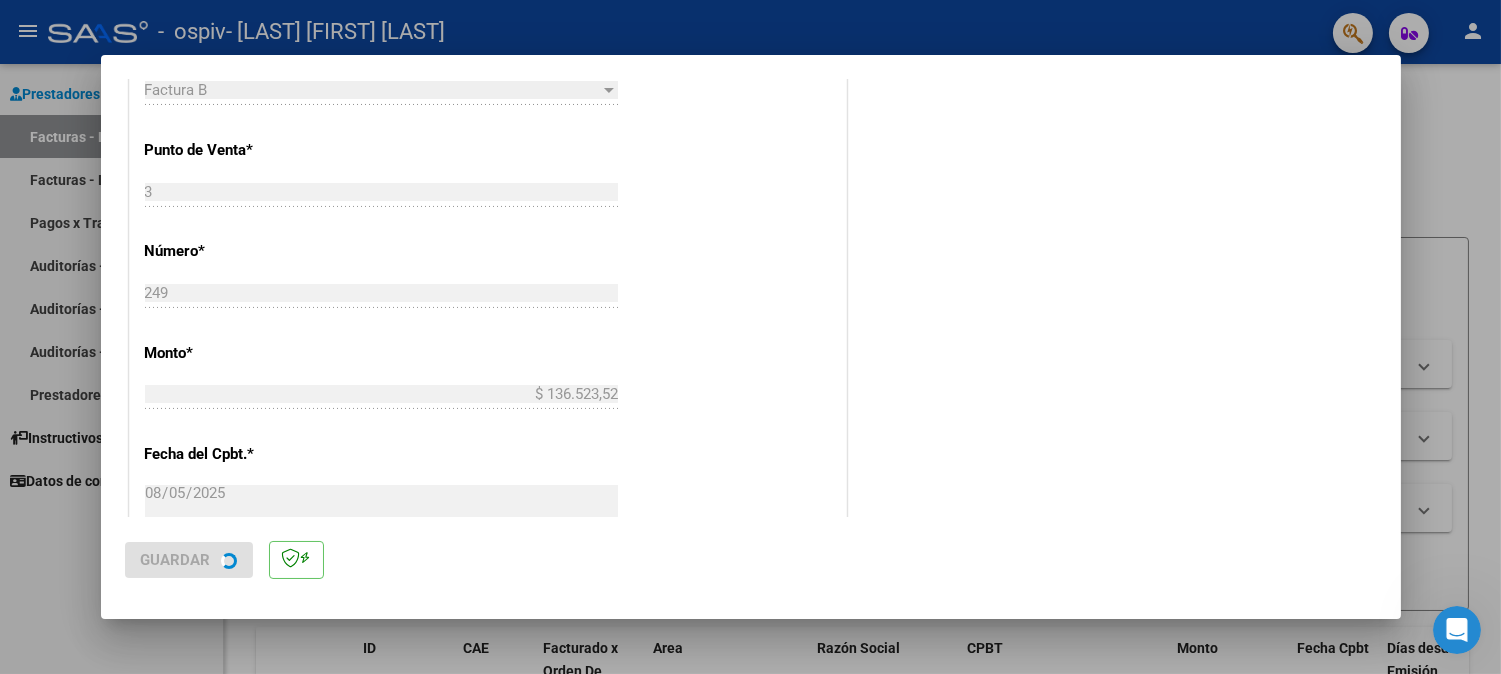scroll, scrollTop: 0, scrollLeft: 0, axis: both 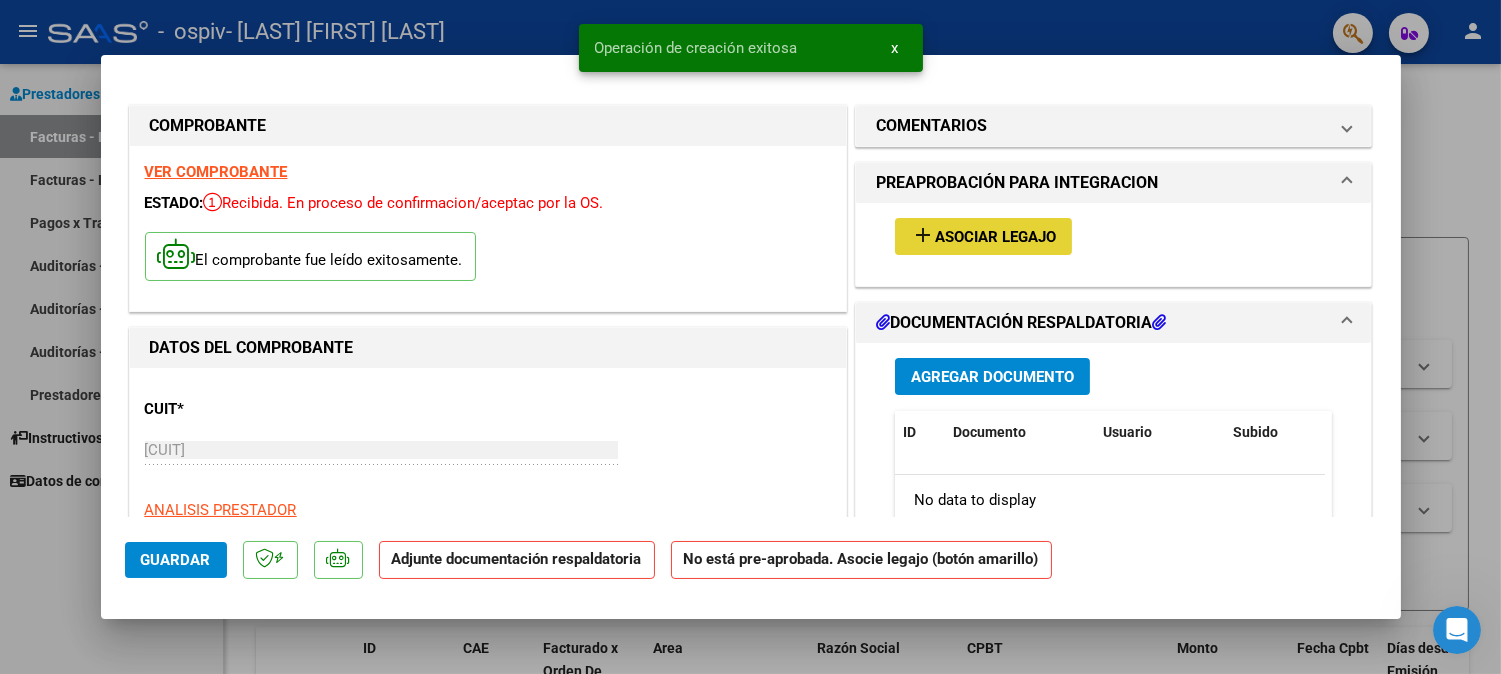 click on "Asociar Legajo" at bounding box center (995, 237) 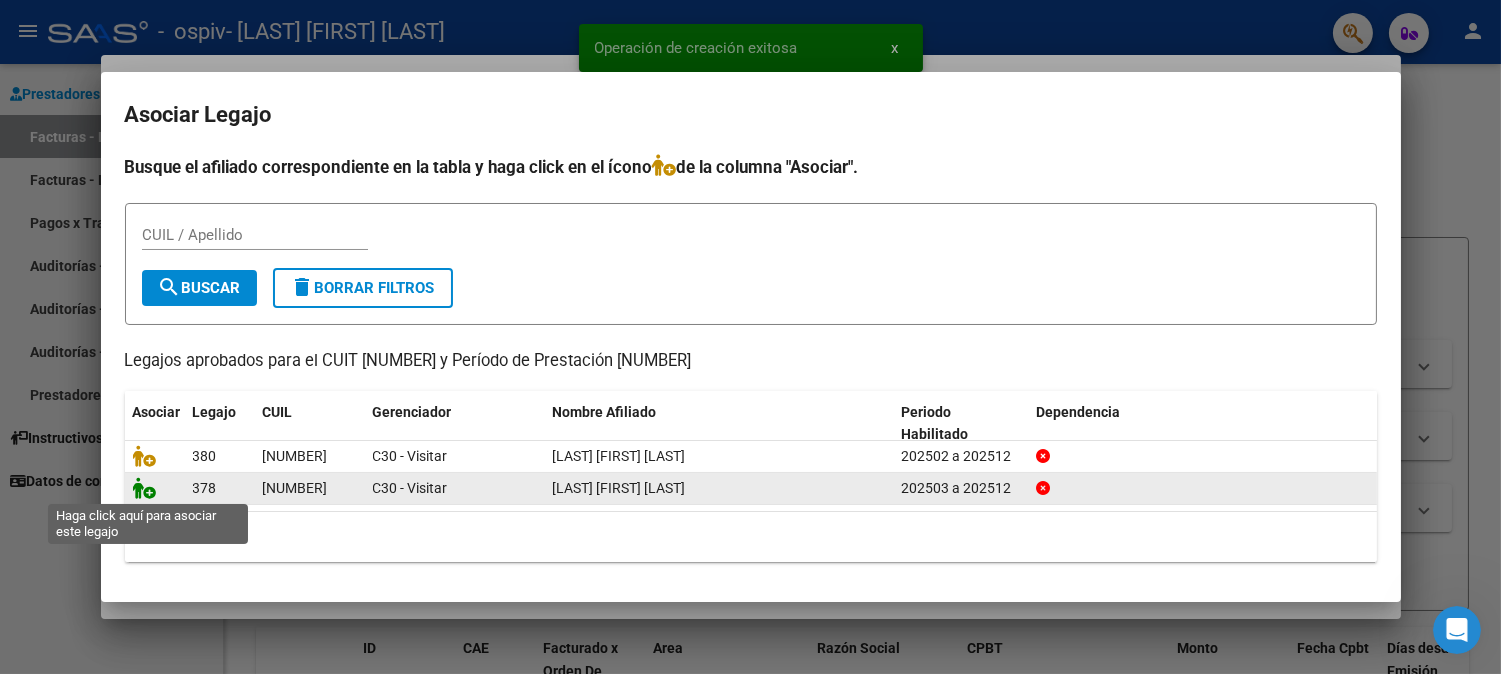 click 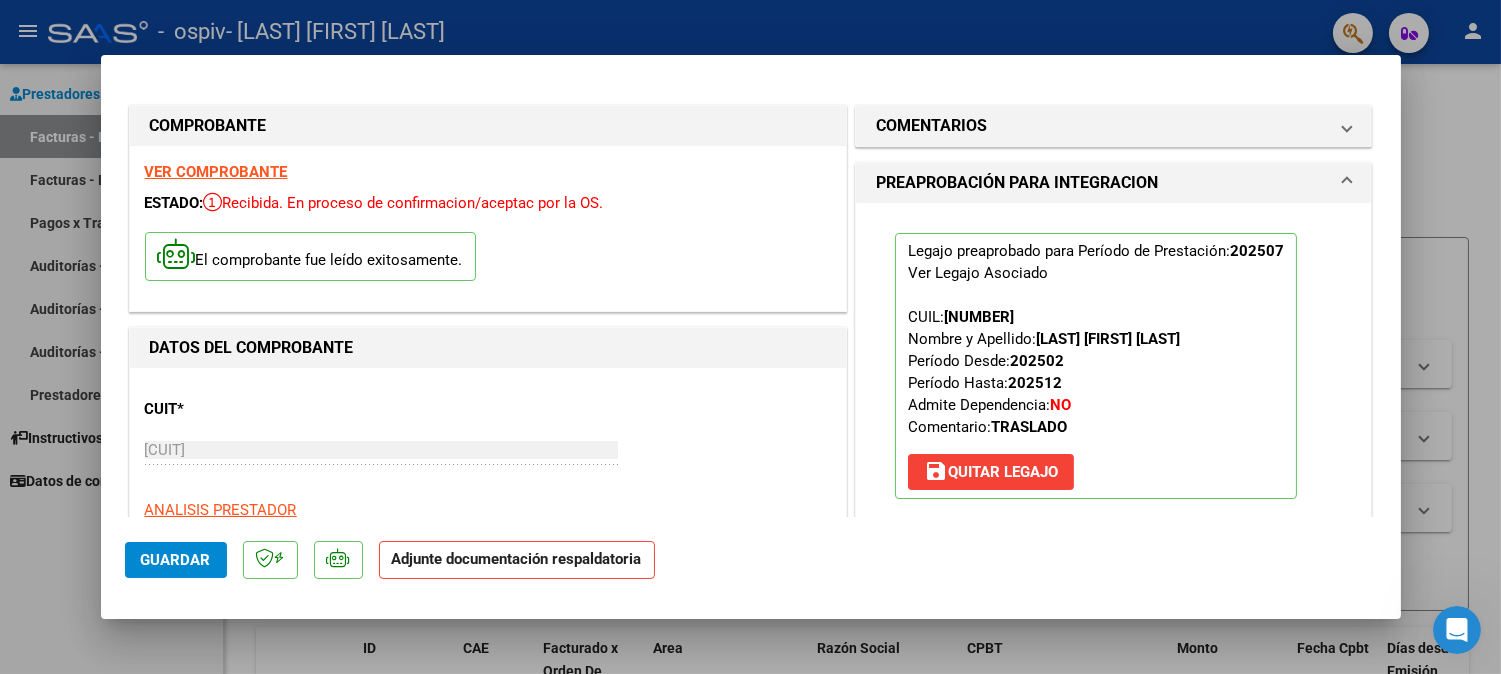 click on "Guardar" 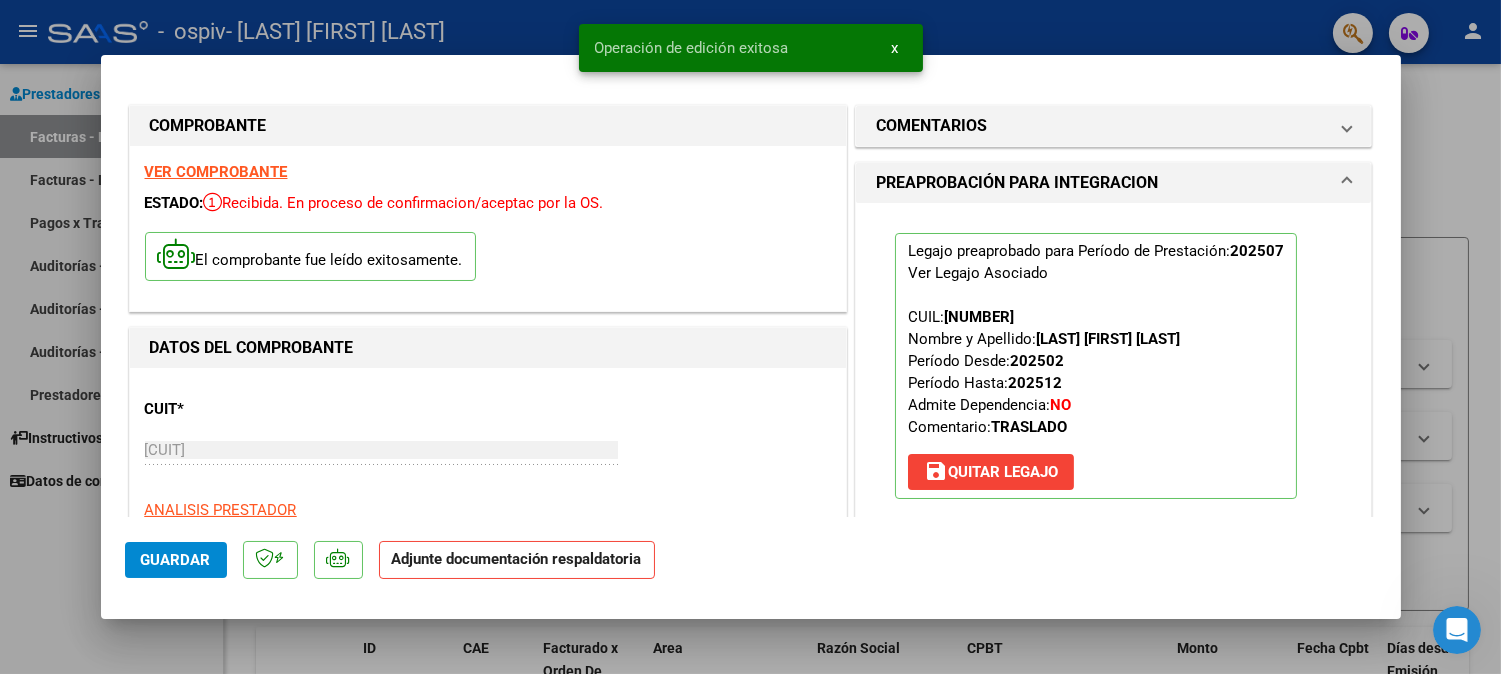 click at bounding box center [750, 337] 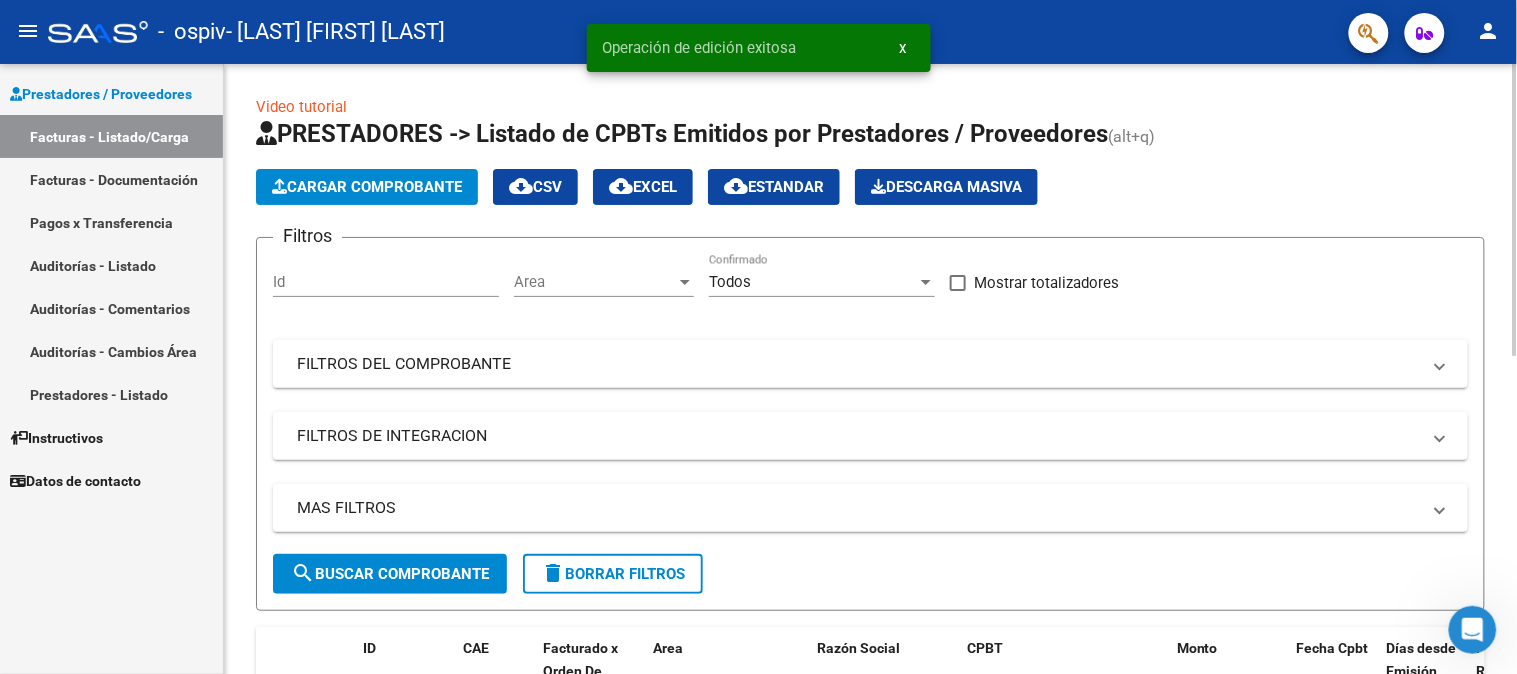 click on "Cargar Comprobante" 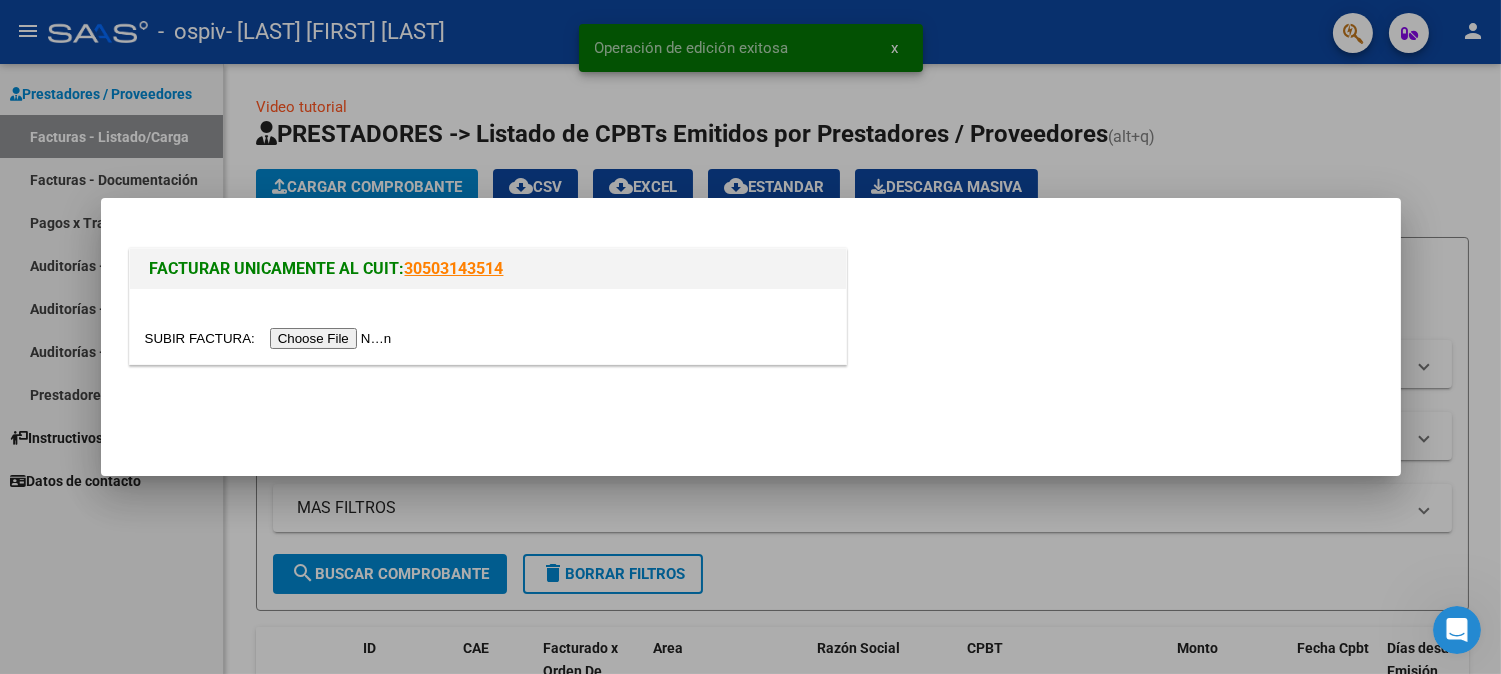 click at bounding box center (271, 338) 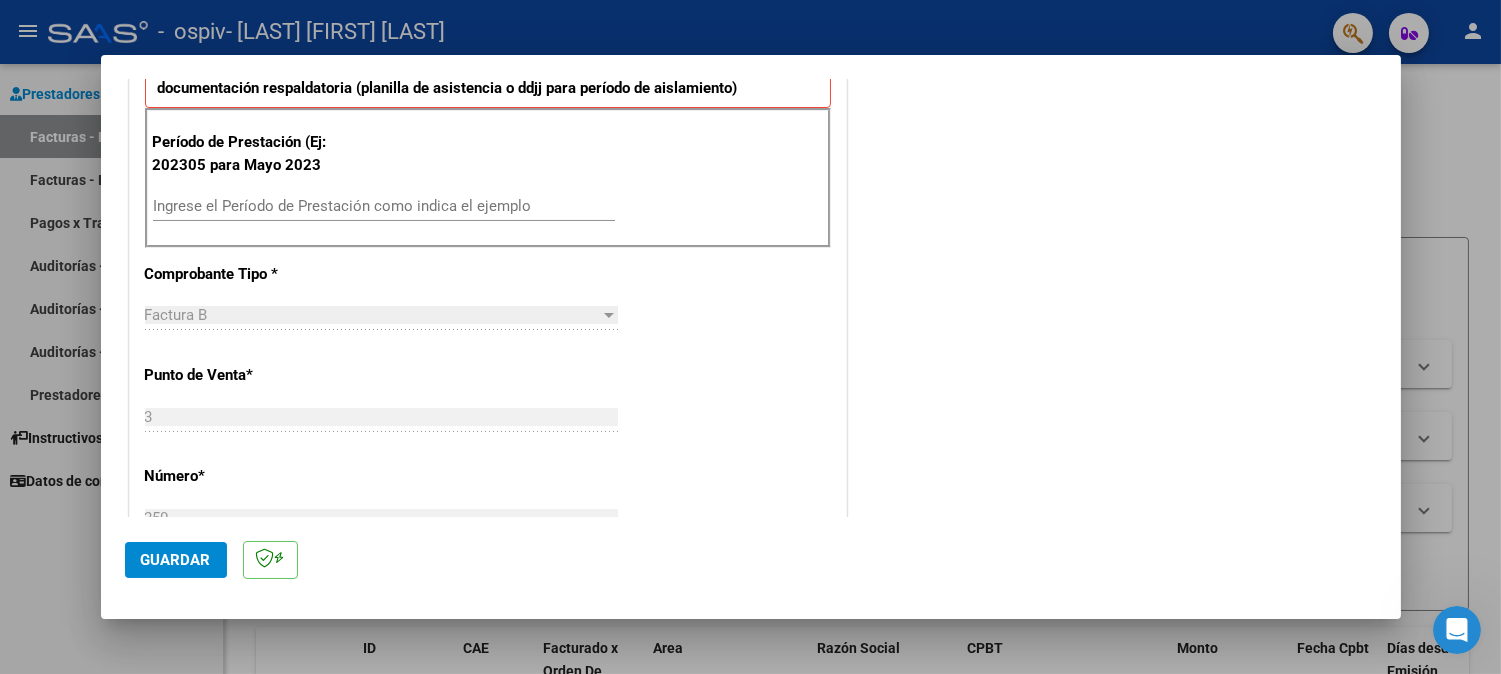 scroll, scrollTop: 555, scrollLeft: 0, axis: vertical 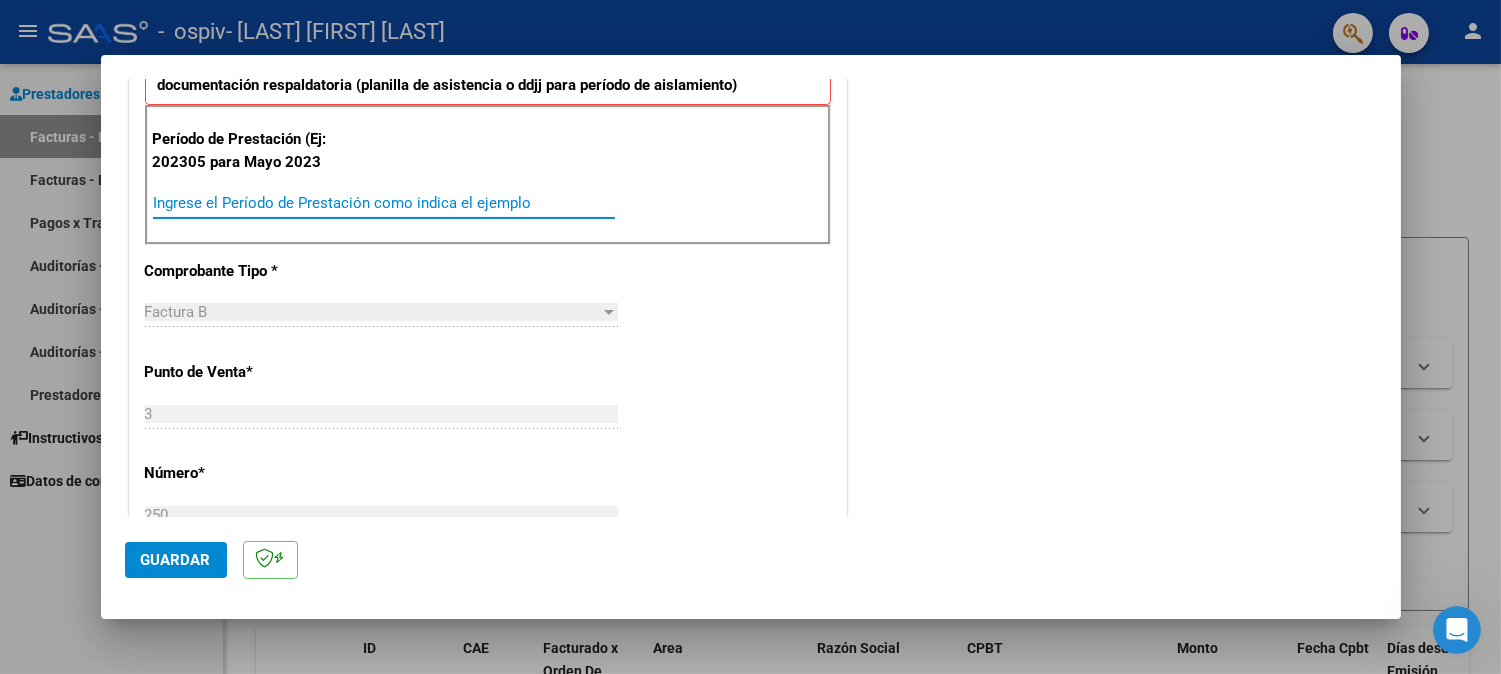 click on "Ingrese el Período de Prestación como indica el ejemplo" at bounding box center (384, 203) 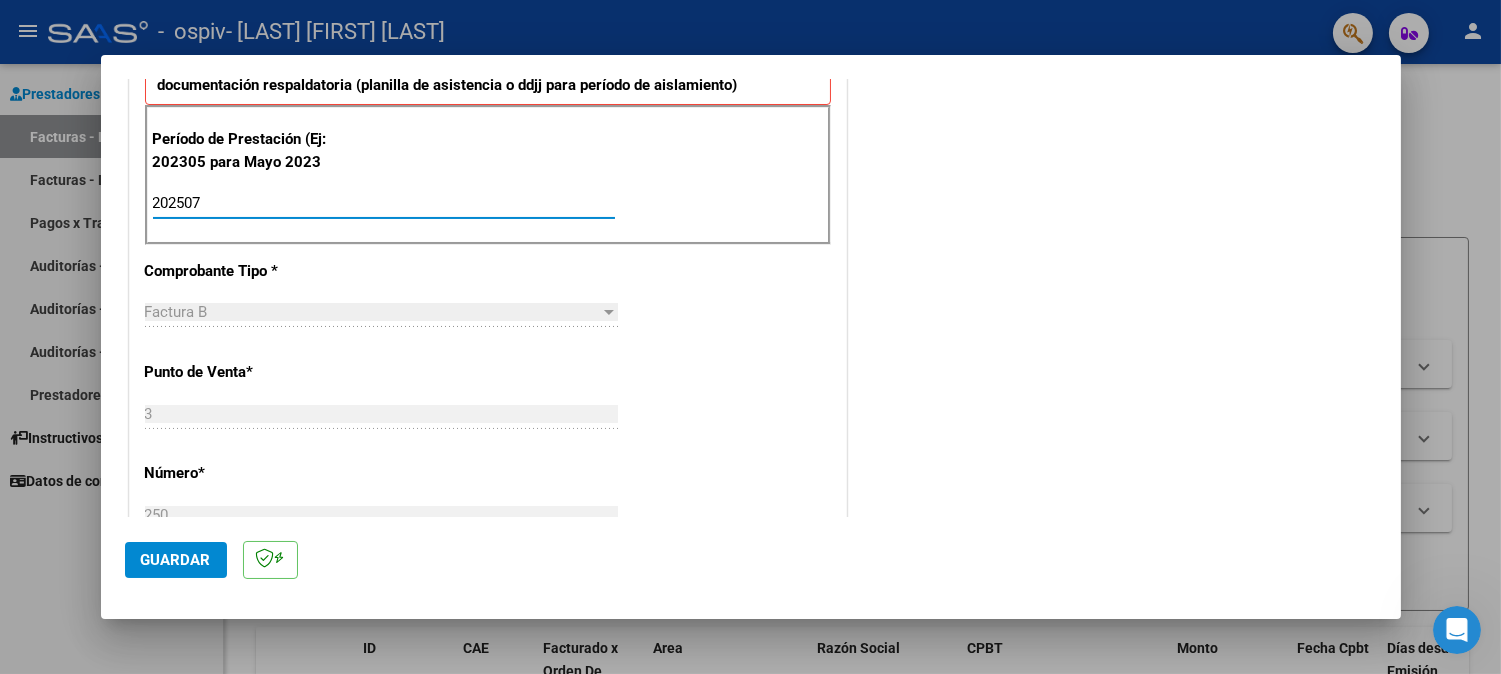 type on "202507" 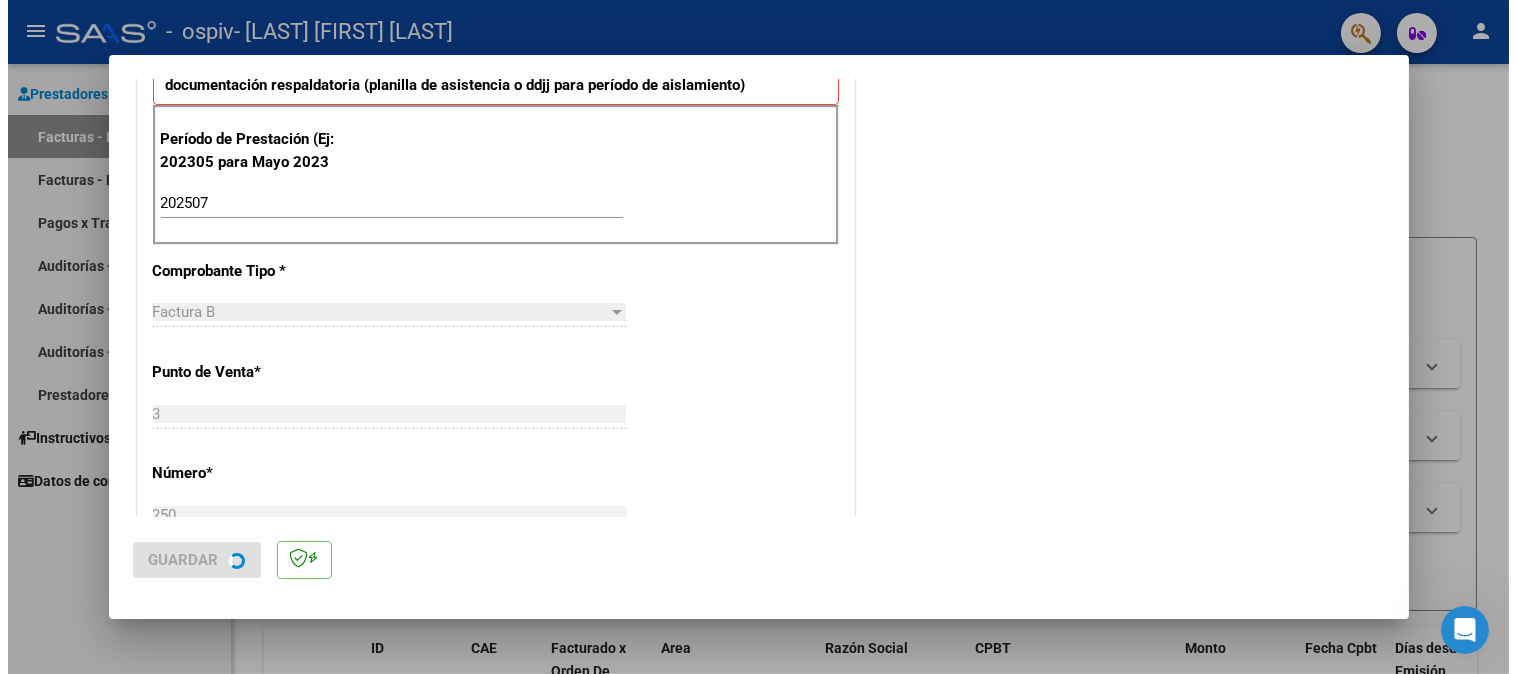 scroll, scrollTop: 0, scrollLeft: 0, axis: both 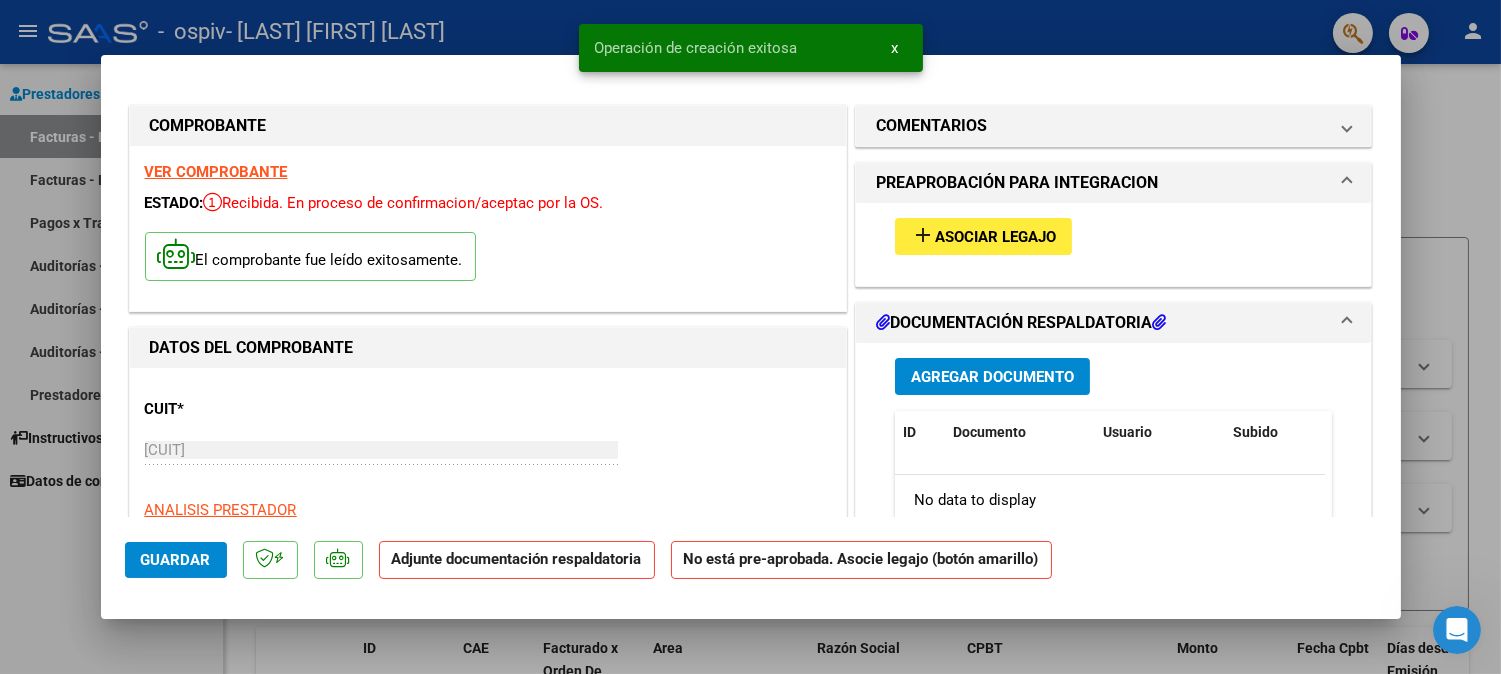 click on "add Asociar Legajo" at bounding box center [983, 236] 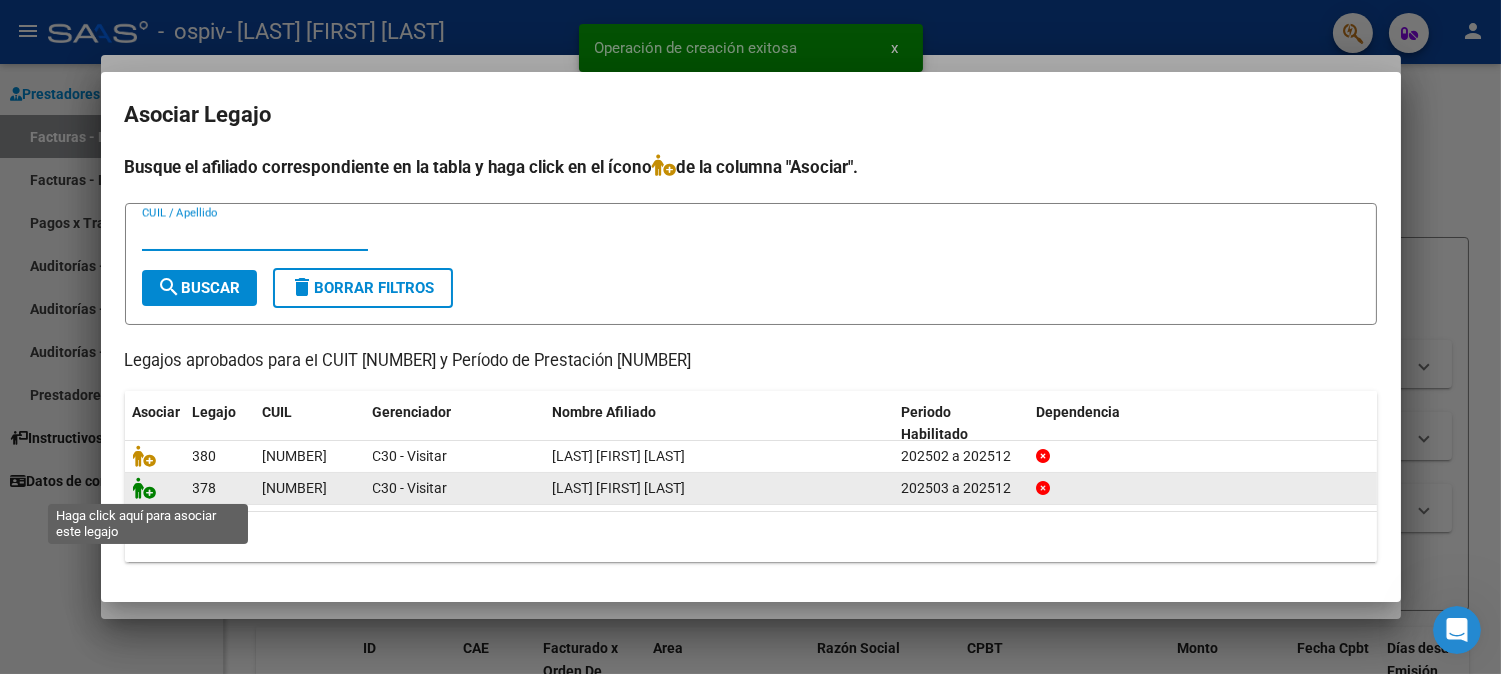 click 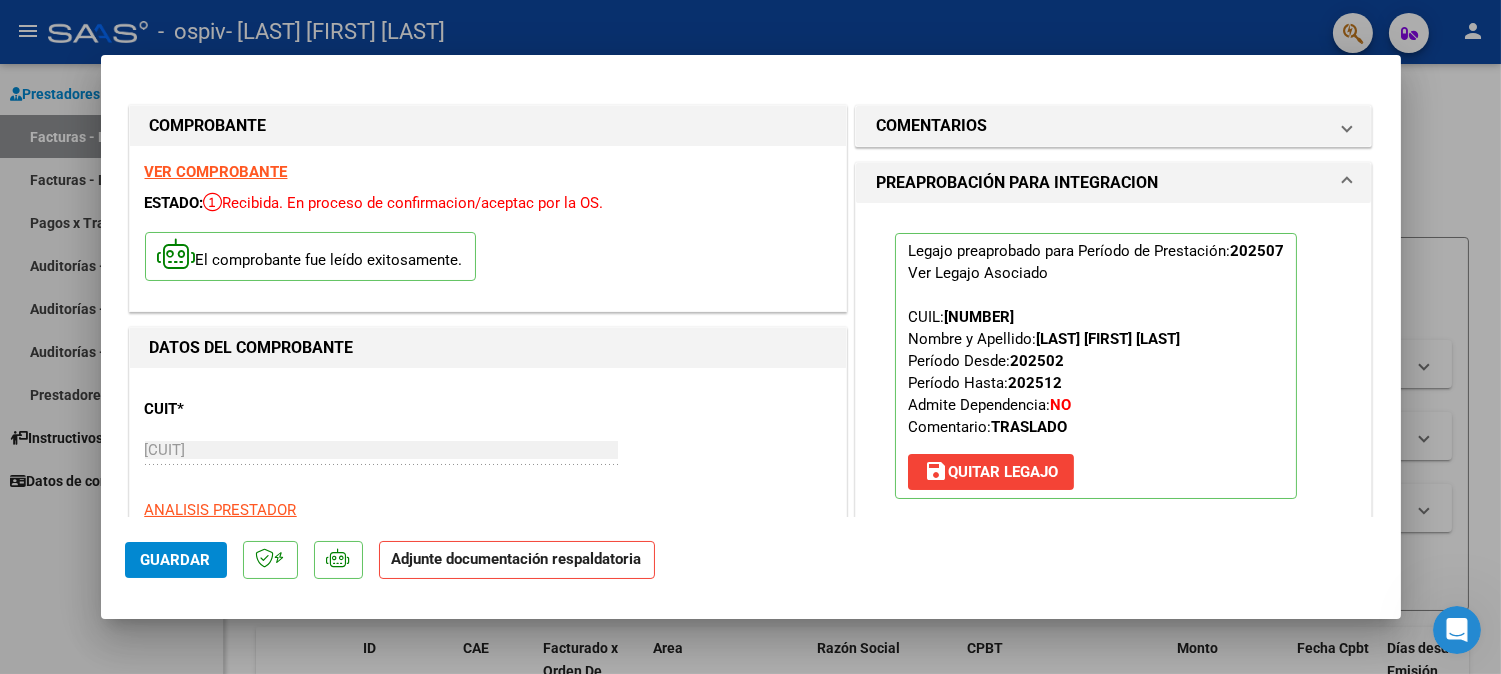 click on "Guardar" 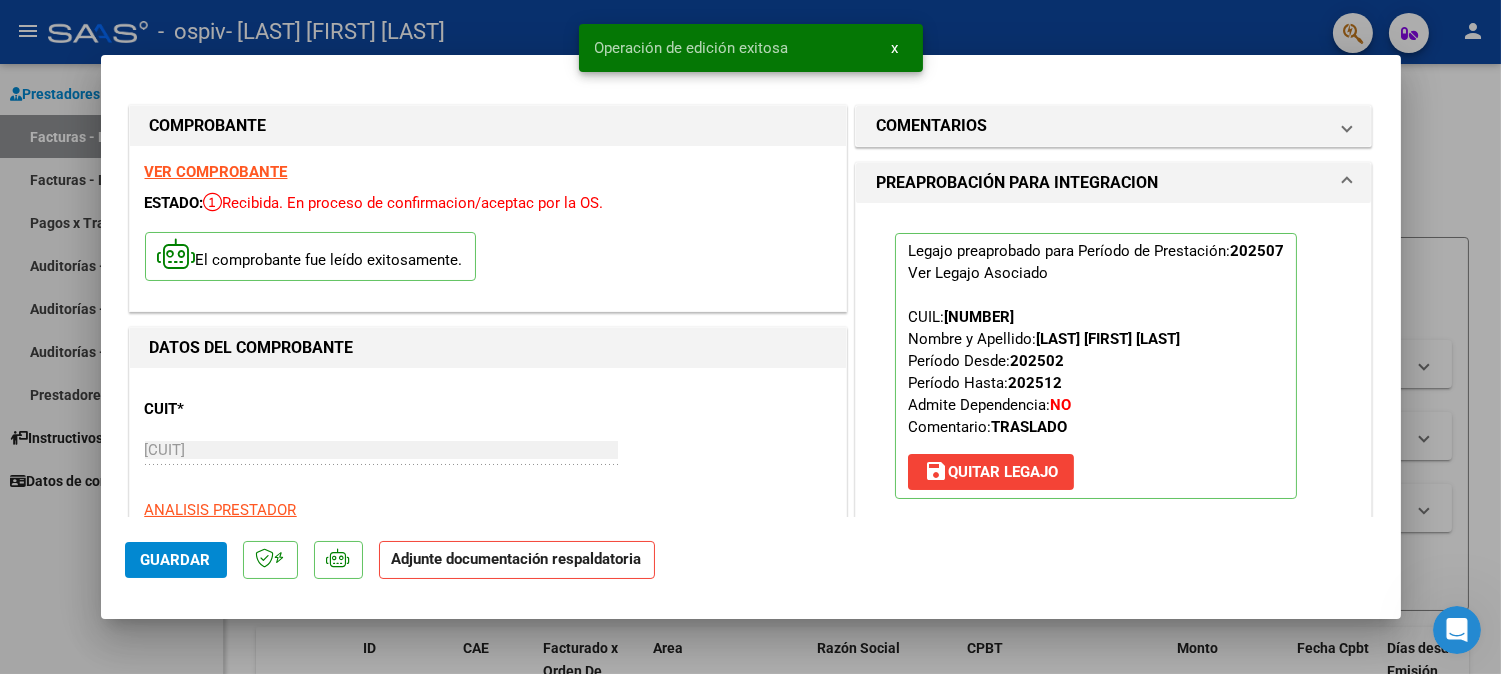click at bounding box center [750, 337] 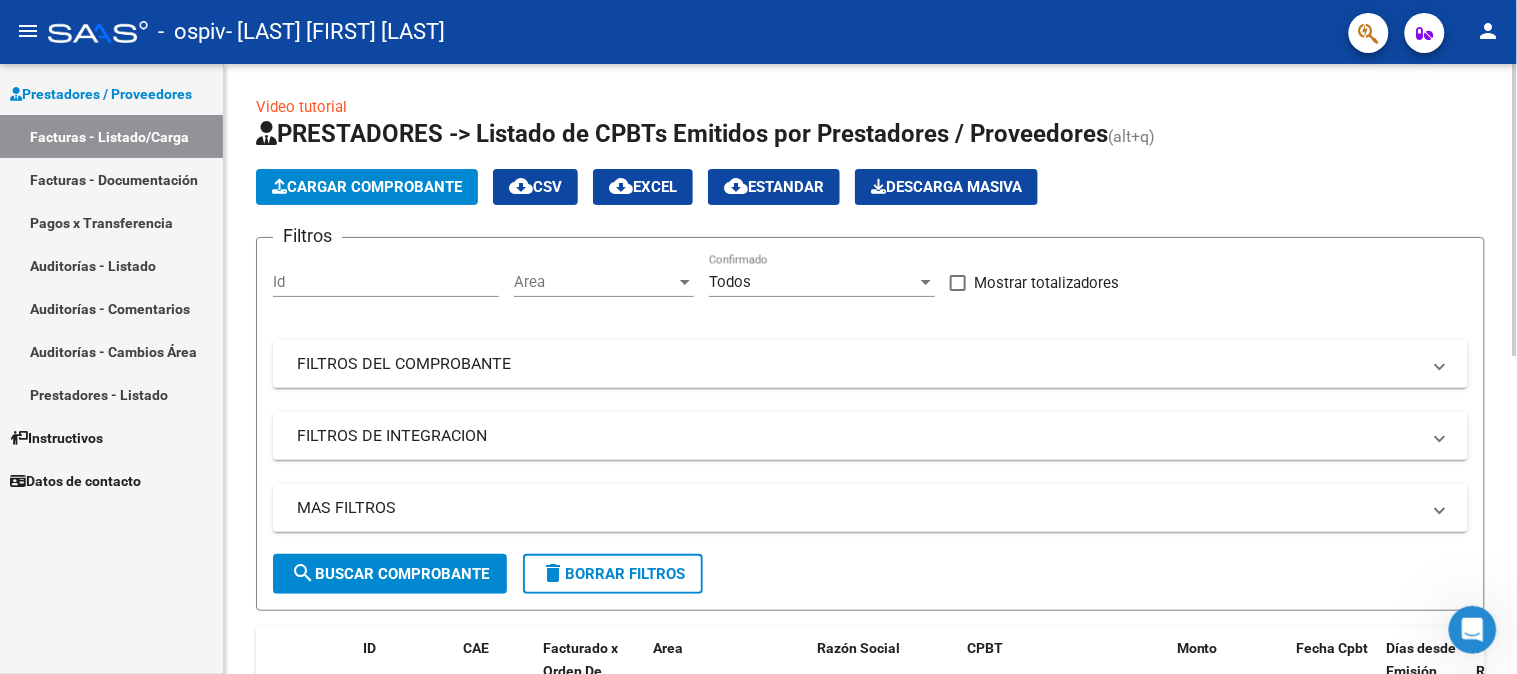 click on "Cargar Comprobante" 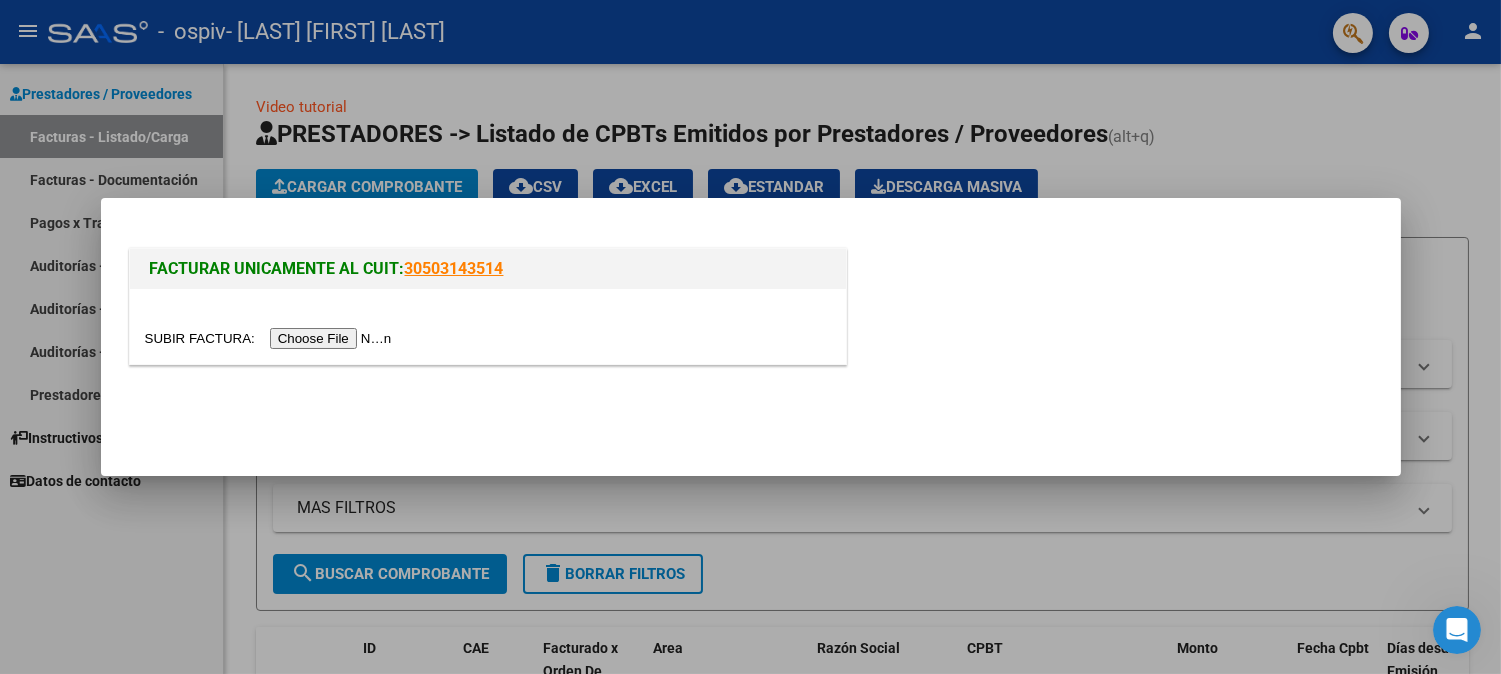 click at bounding box center [271, 338] 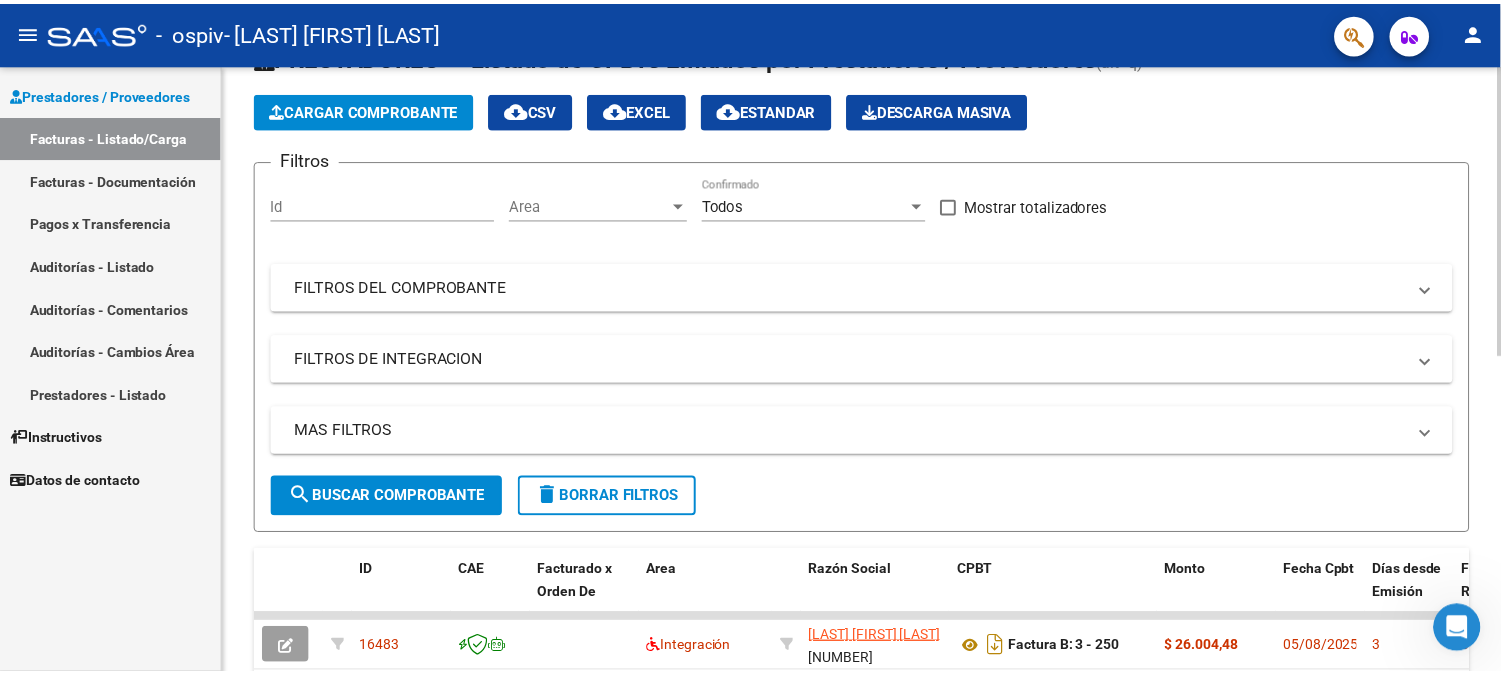 scroll, scrollTop: 0, scrollLeft: 0, axis: both 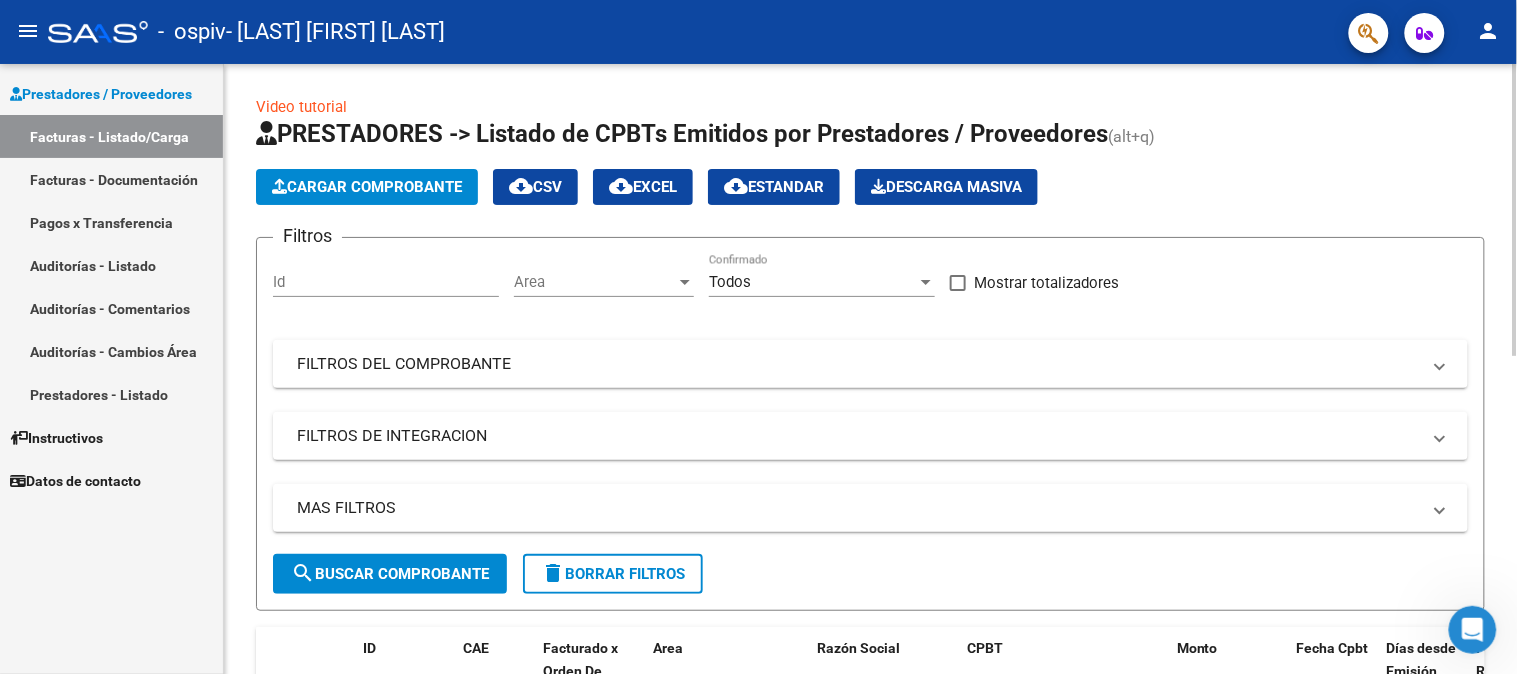 click on "Cargar Comprobante" 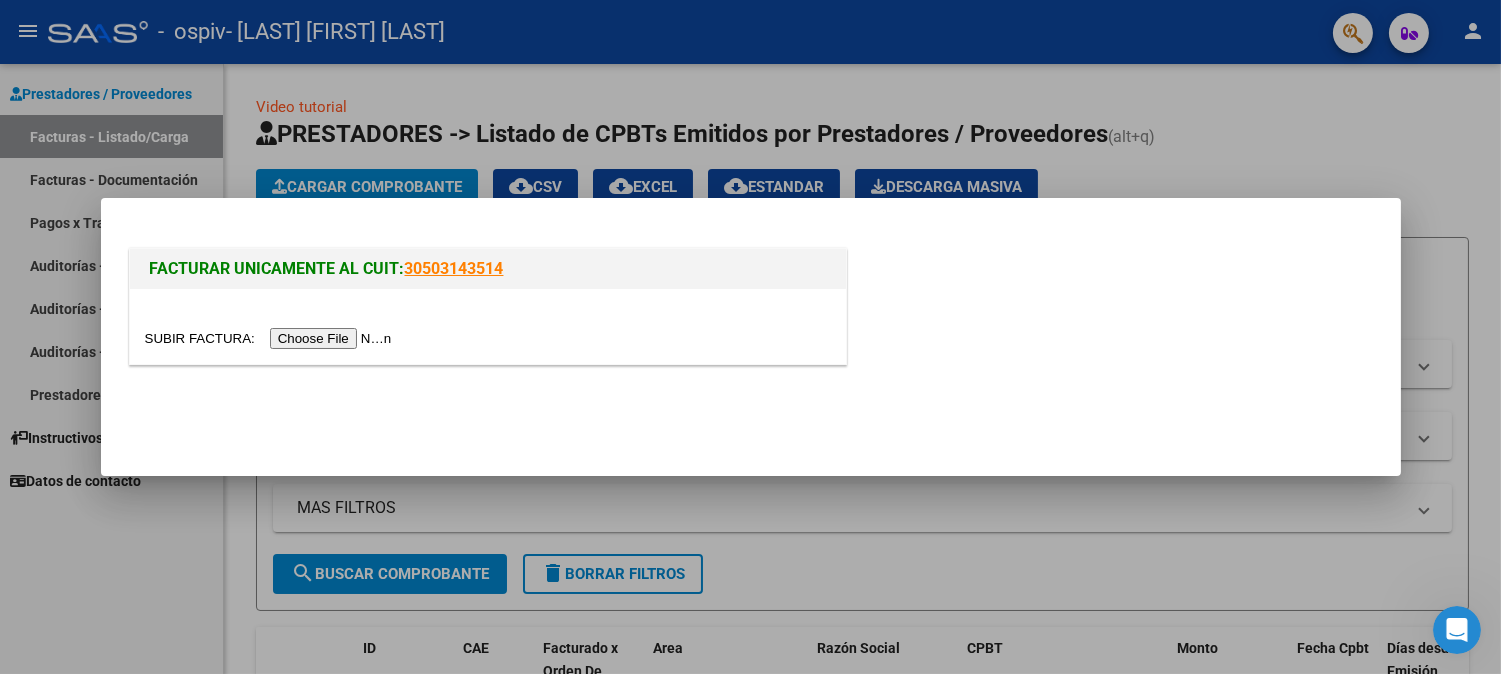 click at bounding box center [271, 338] 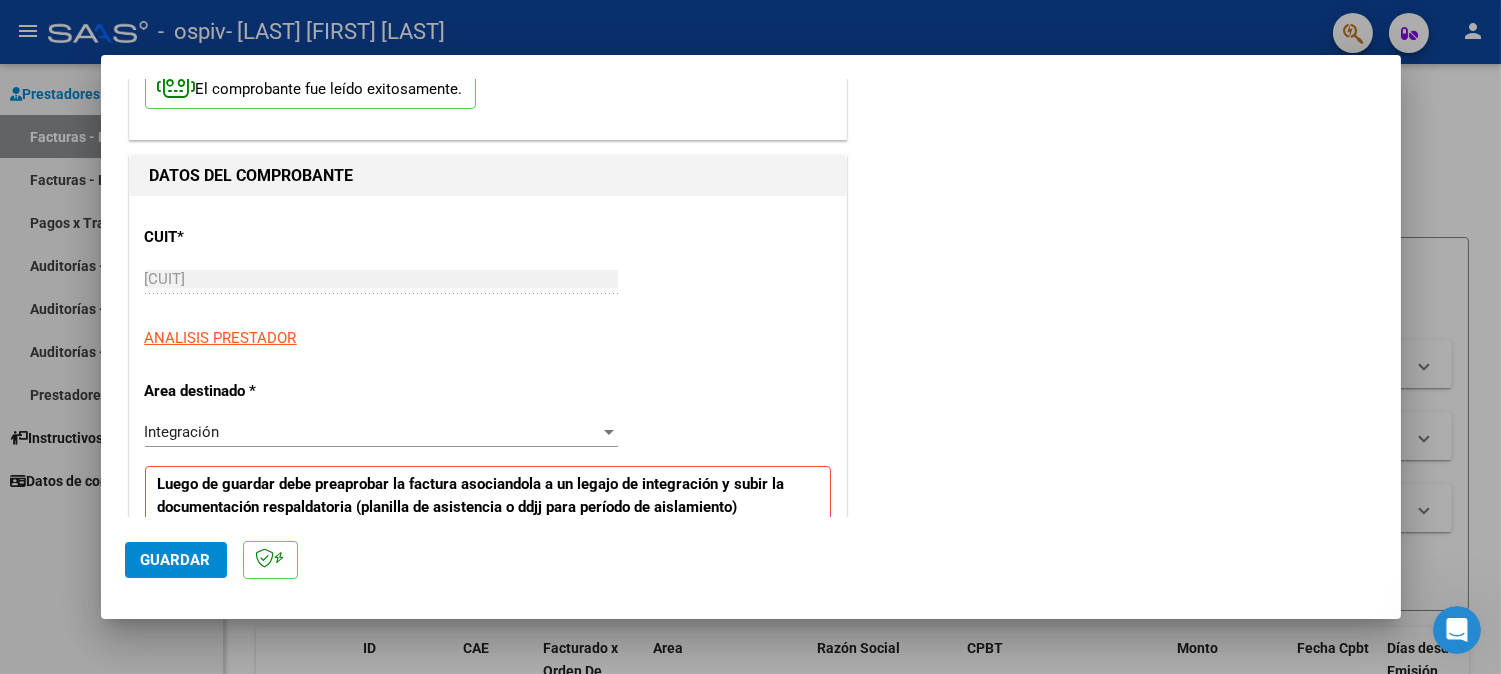 scroll, scrollTop: 333, scrollLeft: 0, axis: vertical 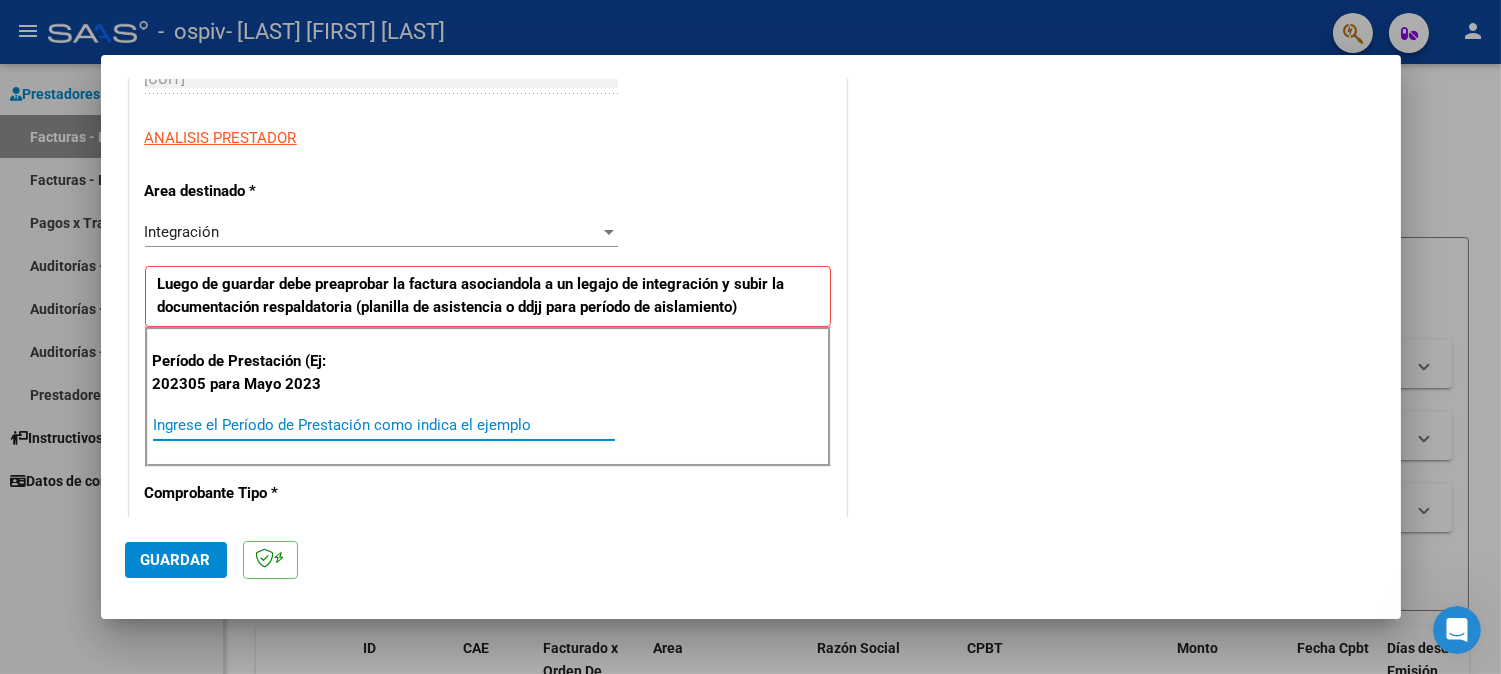 click on "Ingrese el Período de Prestación como indica el ejemplo" at bounding box center [384, 425] 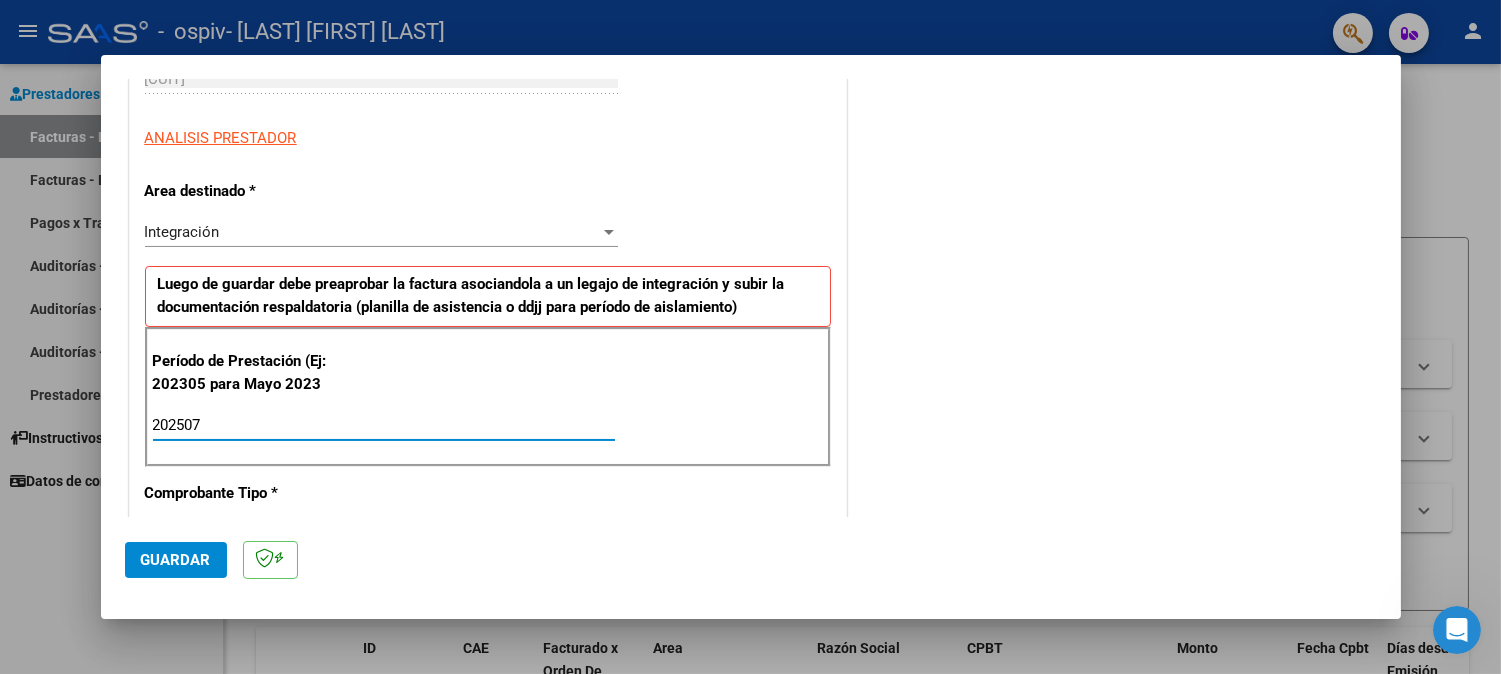 type on "202507" 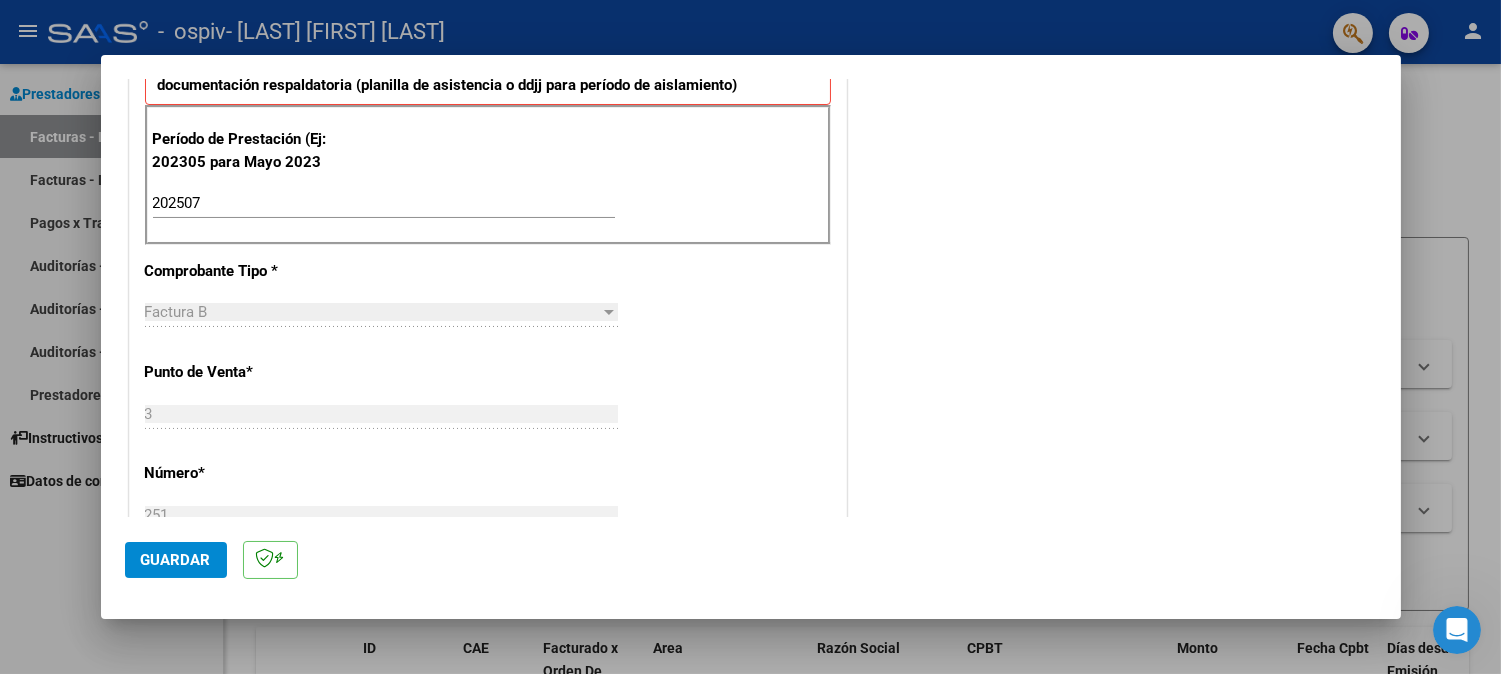 scroll, scrollTop: 777, scrollLeft: 0, axis: vertical 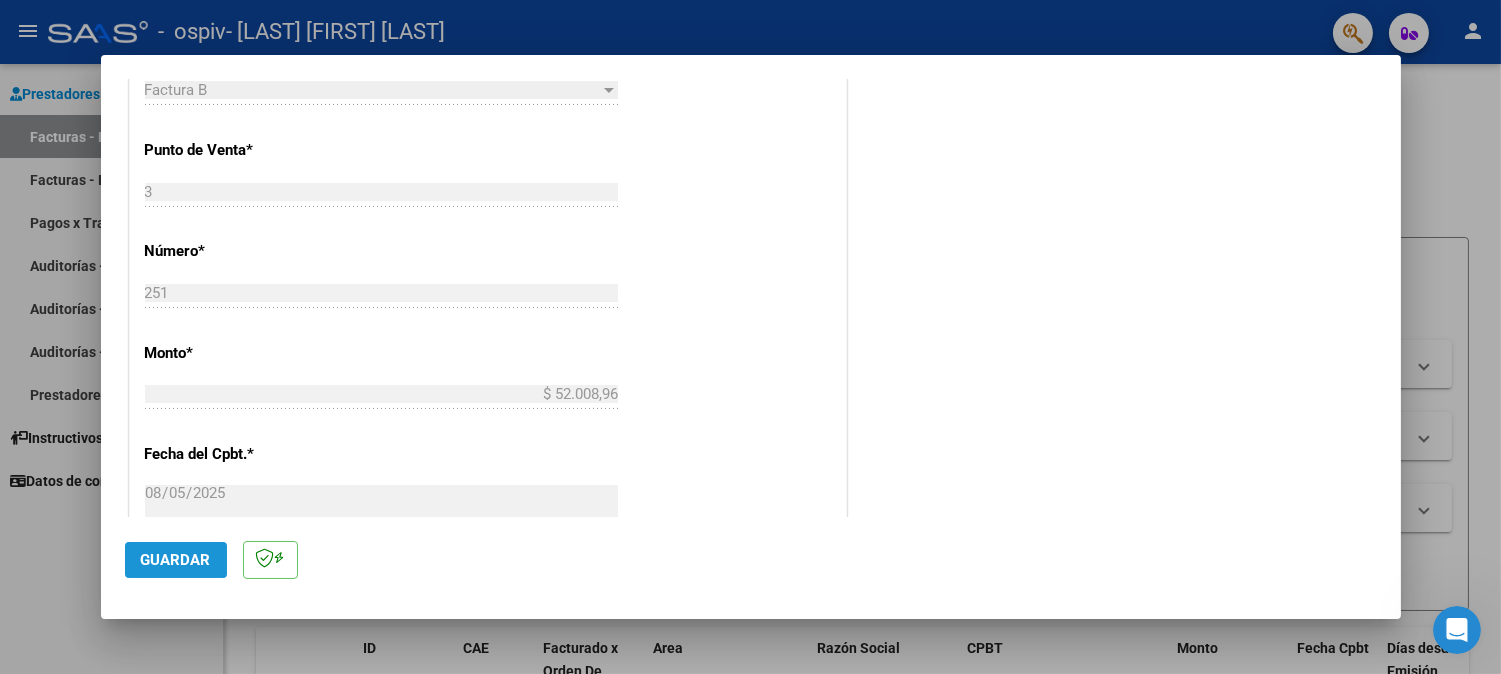 click on "Guardar" 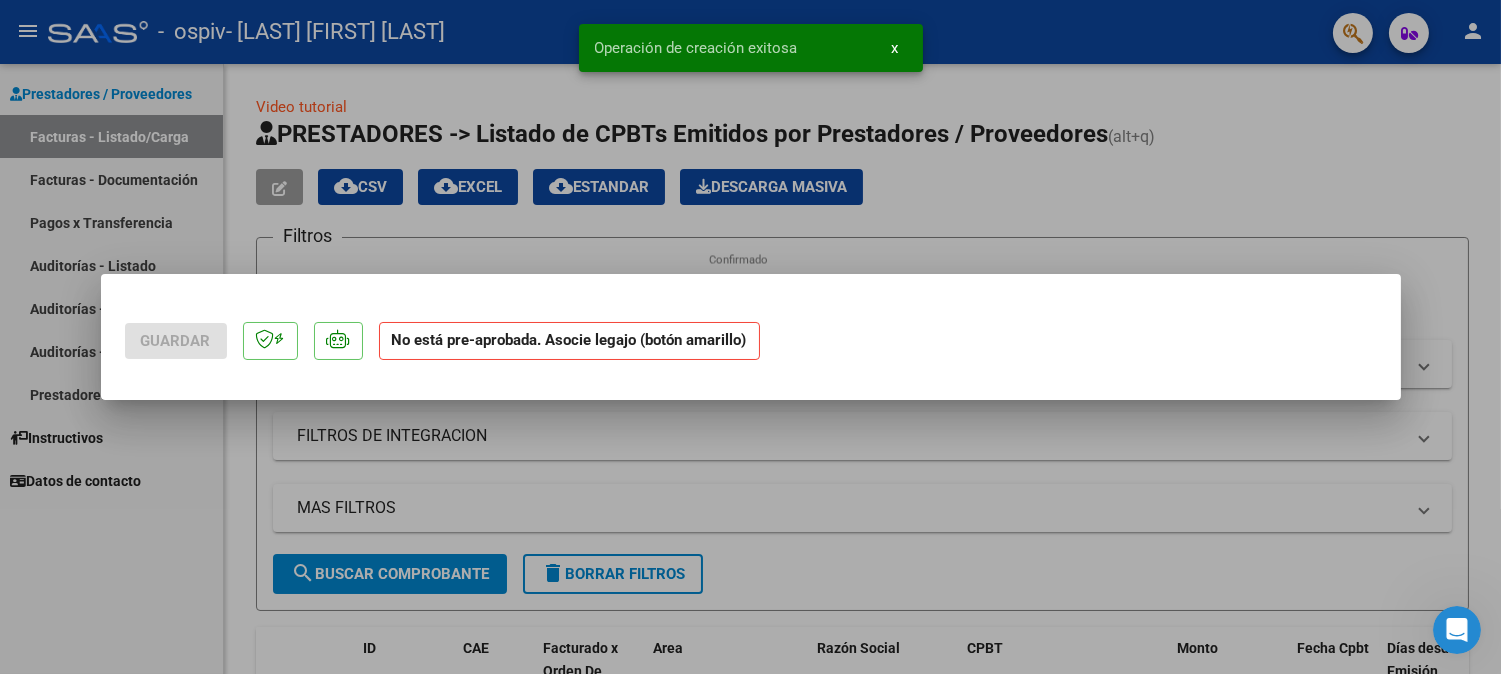 scroll, scrollTop: 0, scrollLeft: 0, axis: both 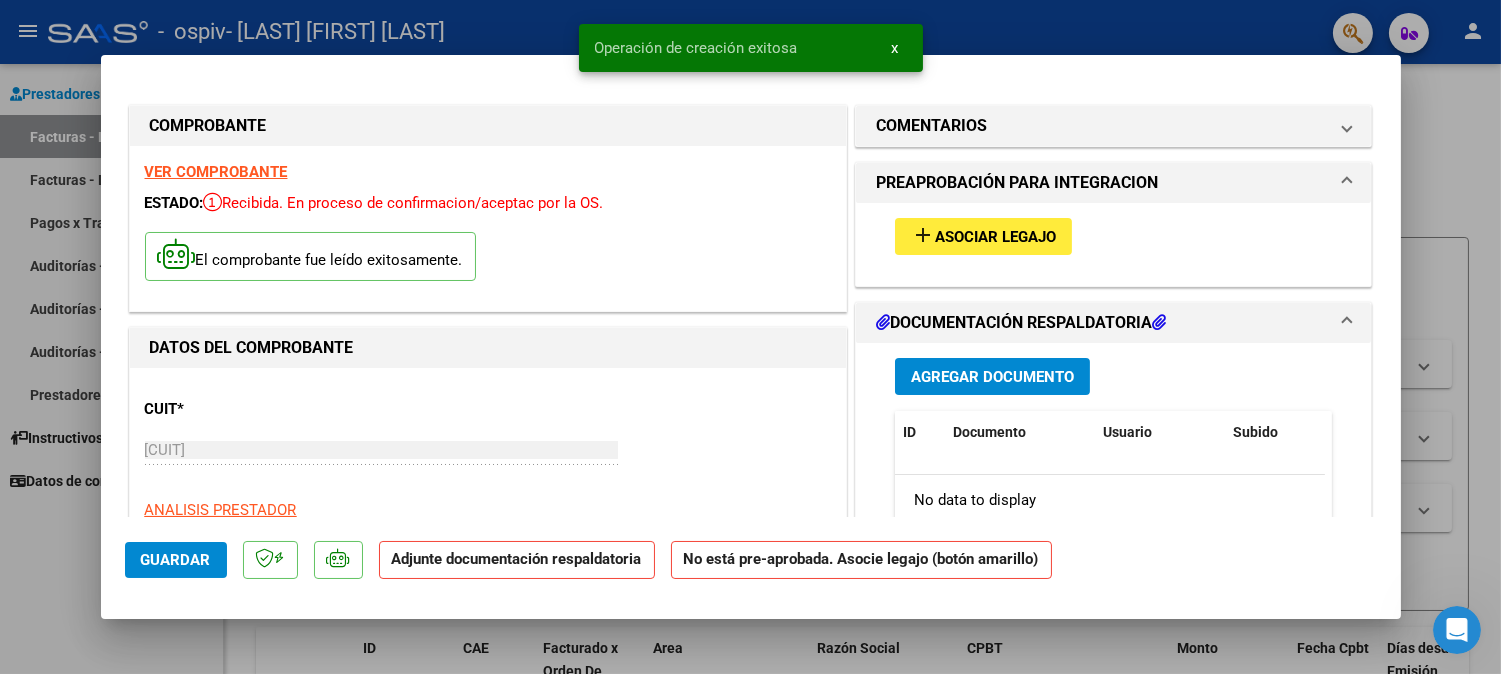 click on "Asociar Legajo" at bounding box center (995, 237) 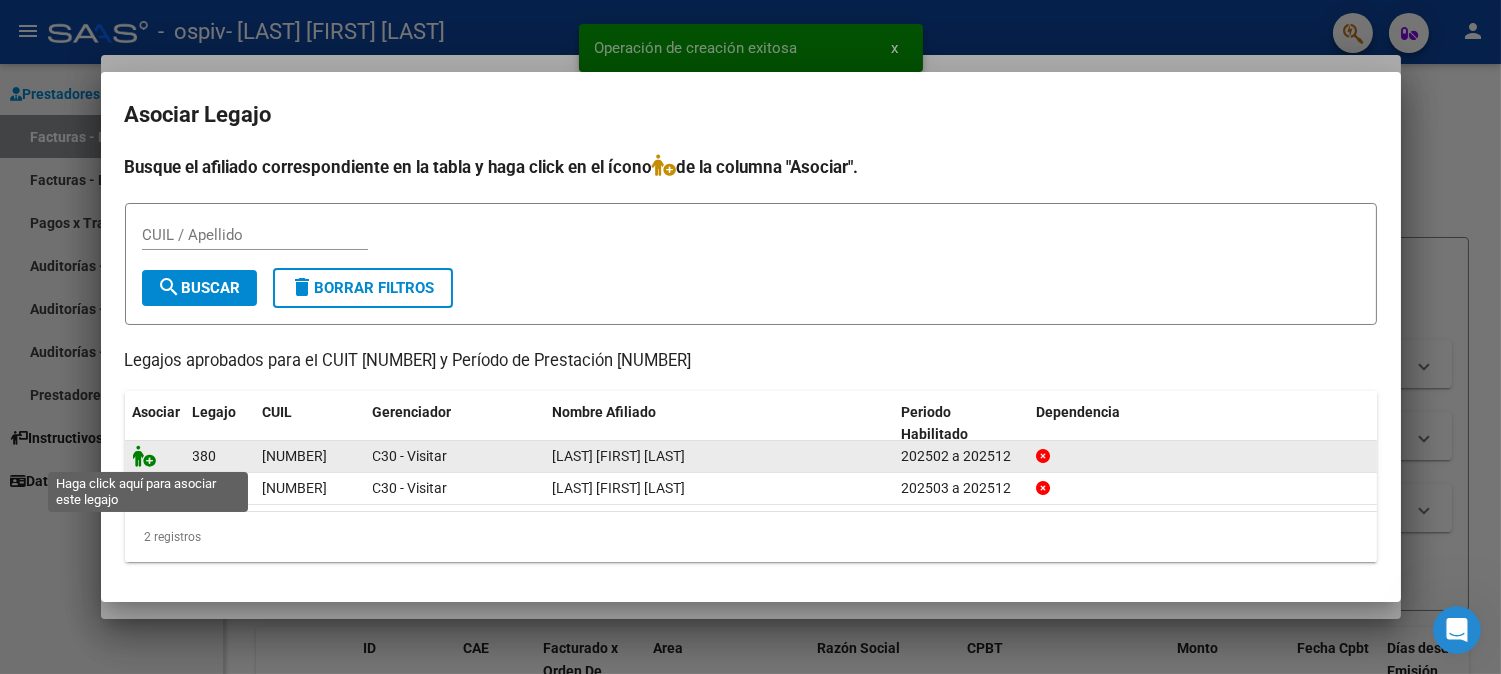 click 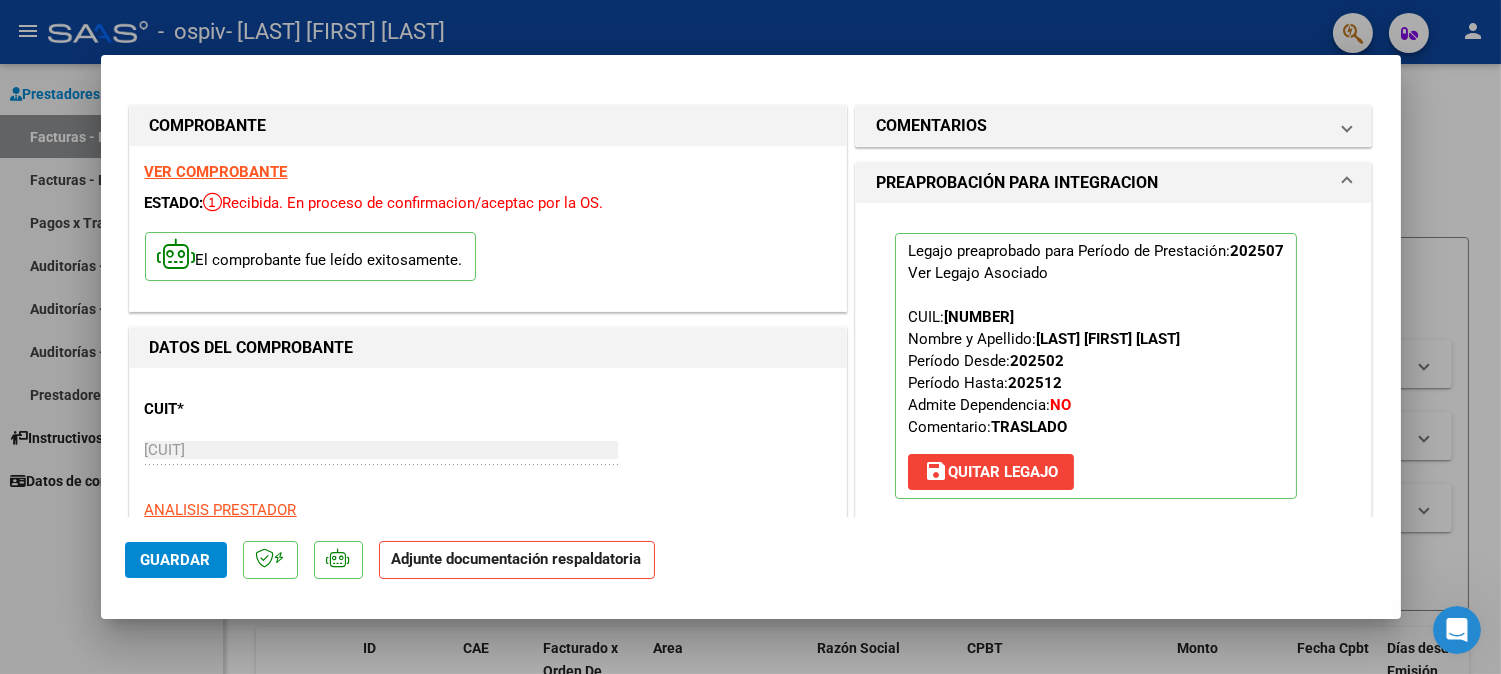 click on "Guardar" 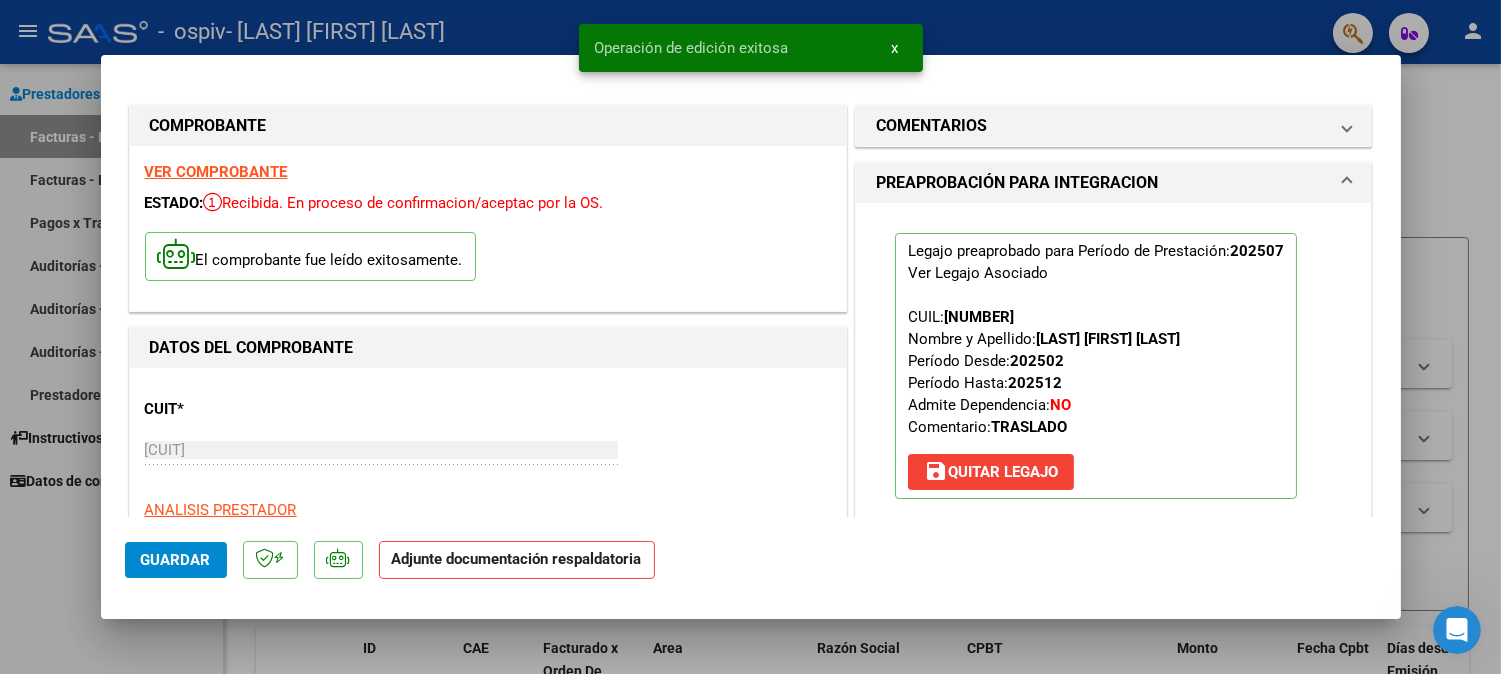 click at bounding box center [750, 337] 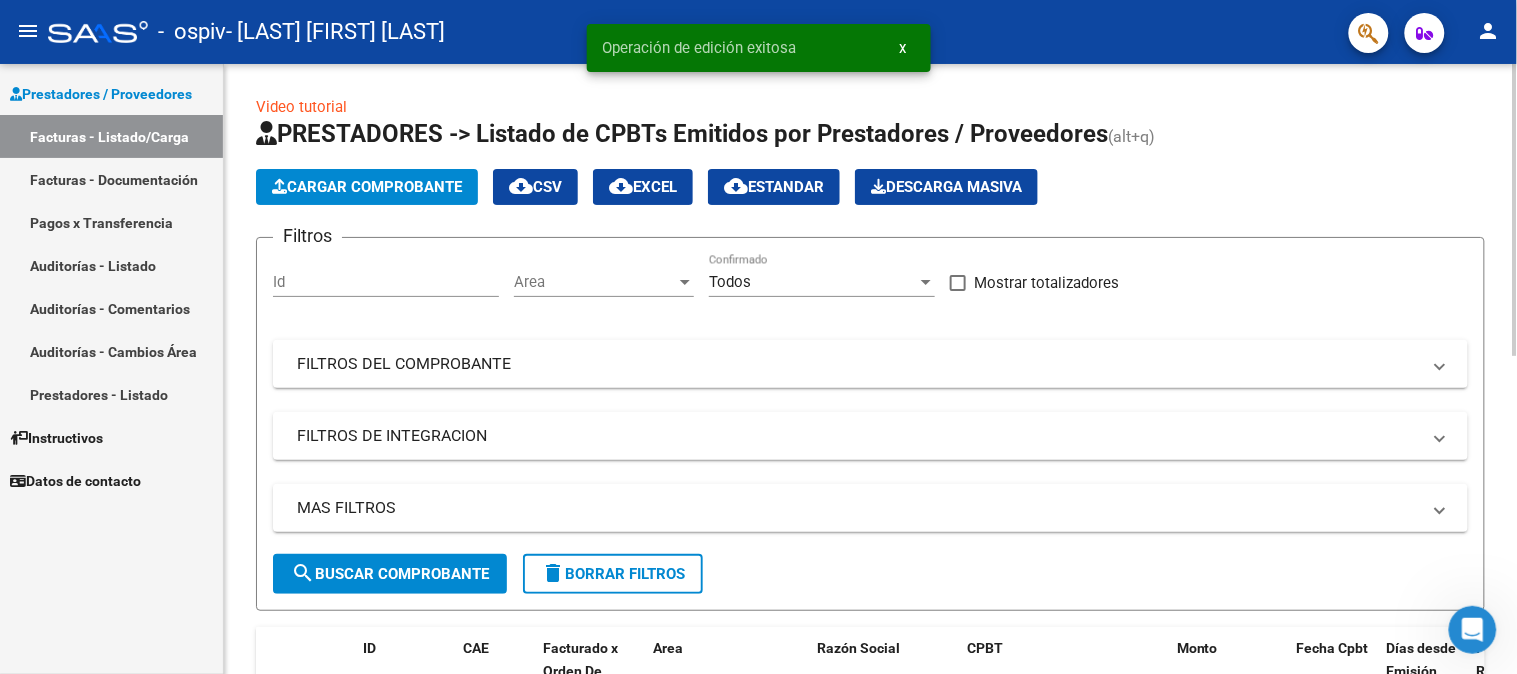 click on "Cargar Comprobante" 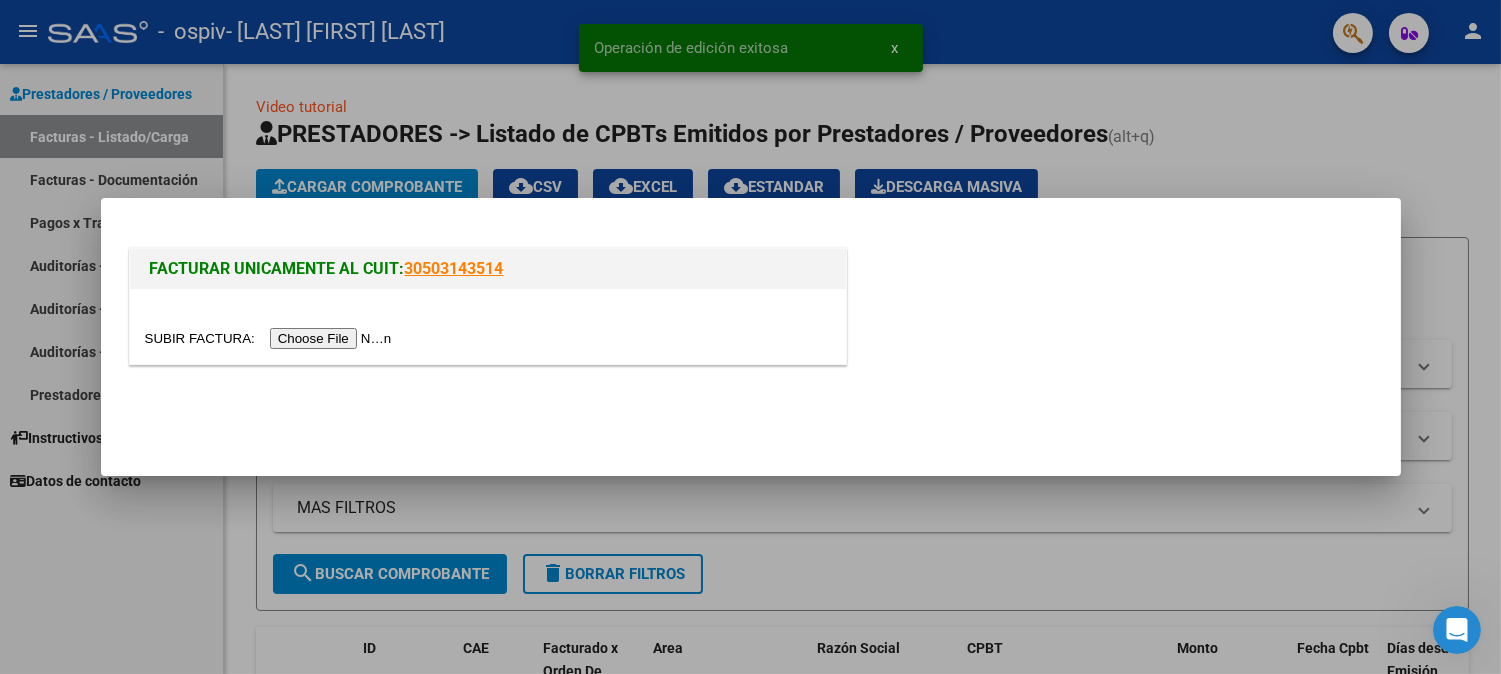 click at bounding box center [271, 338] 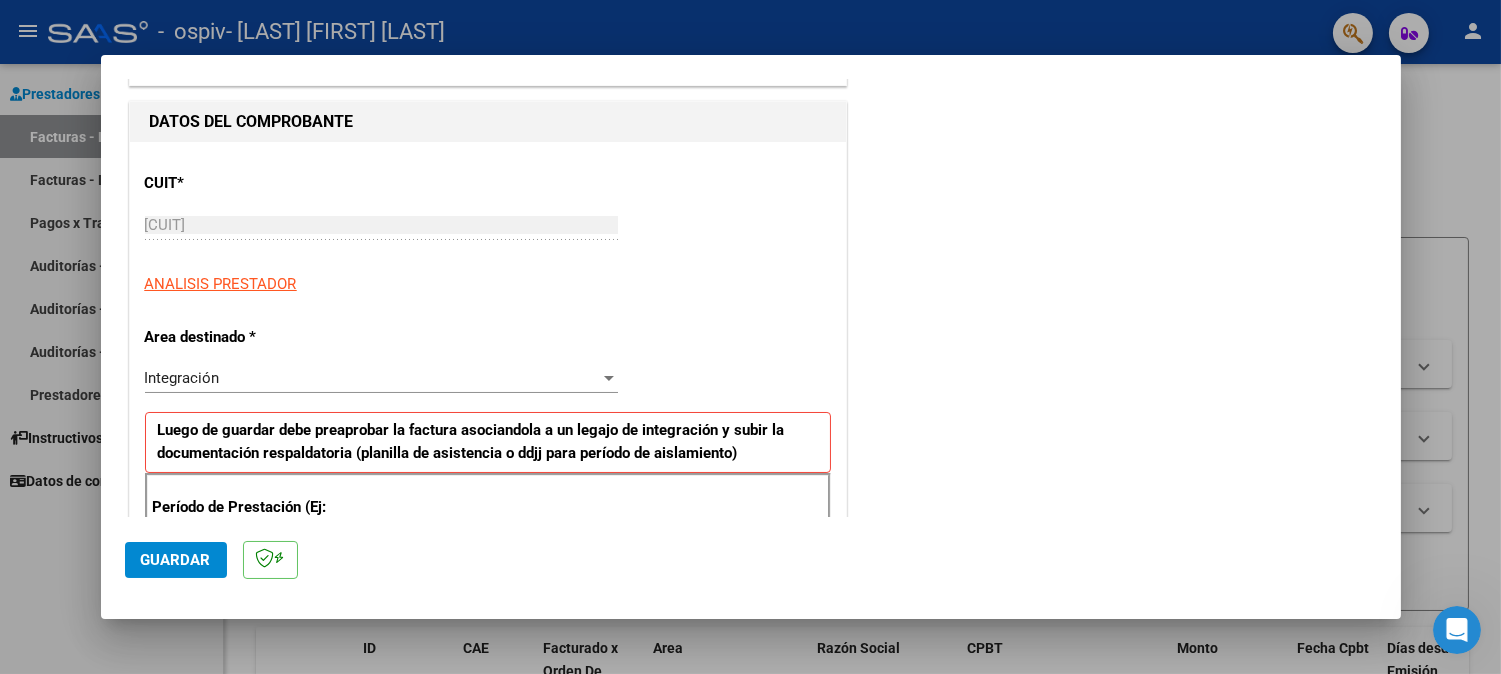 scroll, scrollTop: 555, scrollLeft: 0, axis: vertical 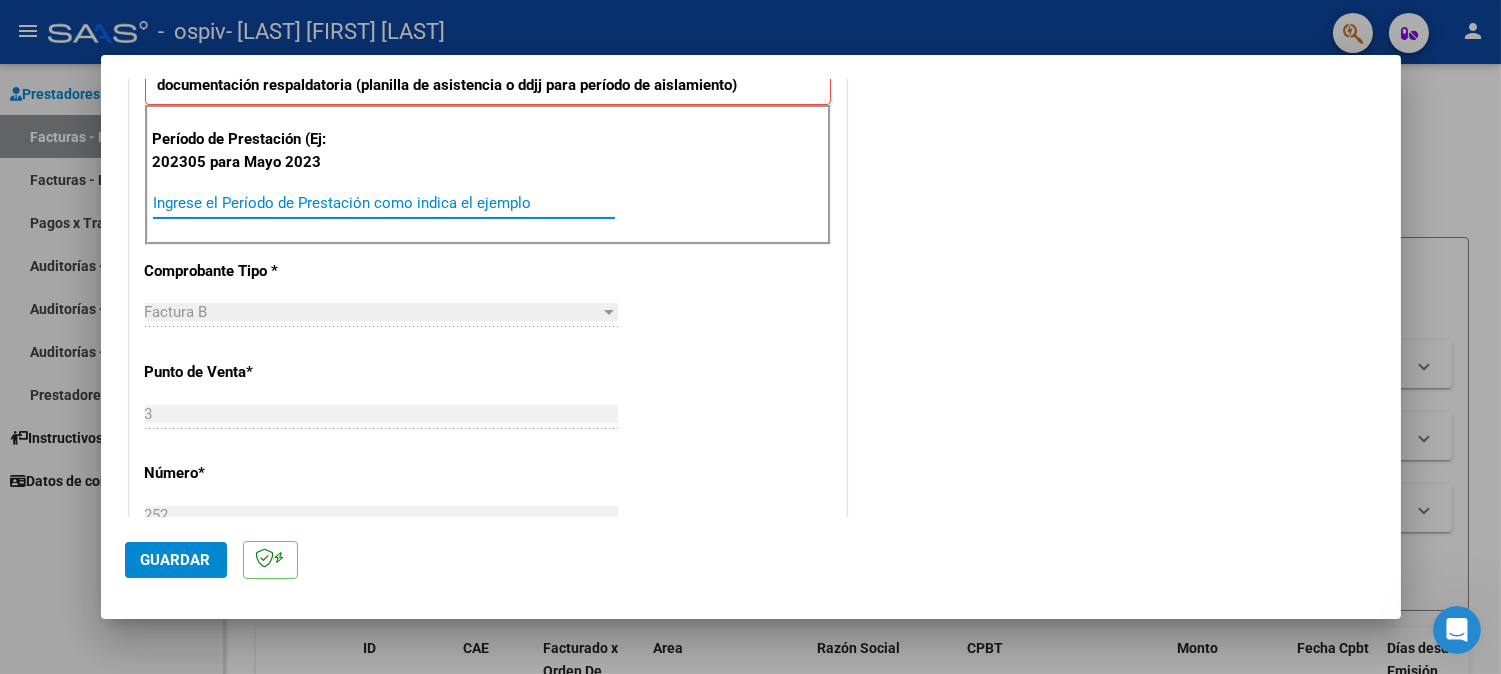 click on "Ingrese el Período de Prestación como indica el ejemplo" at bounding box center [384, 203] 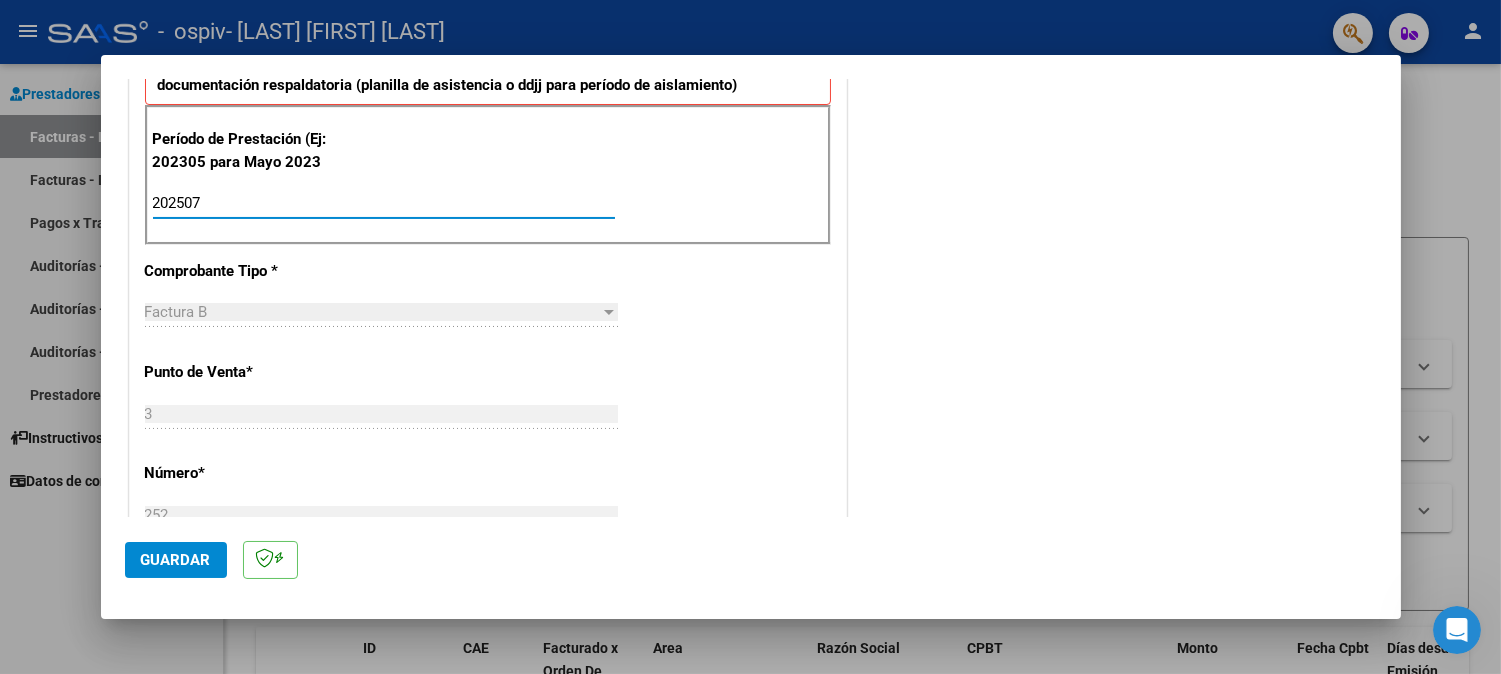 type on "202507" 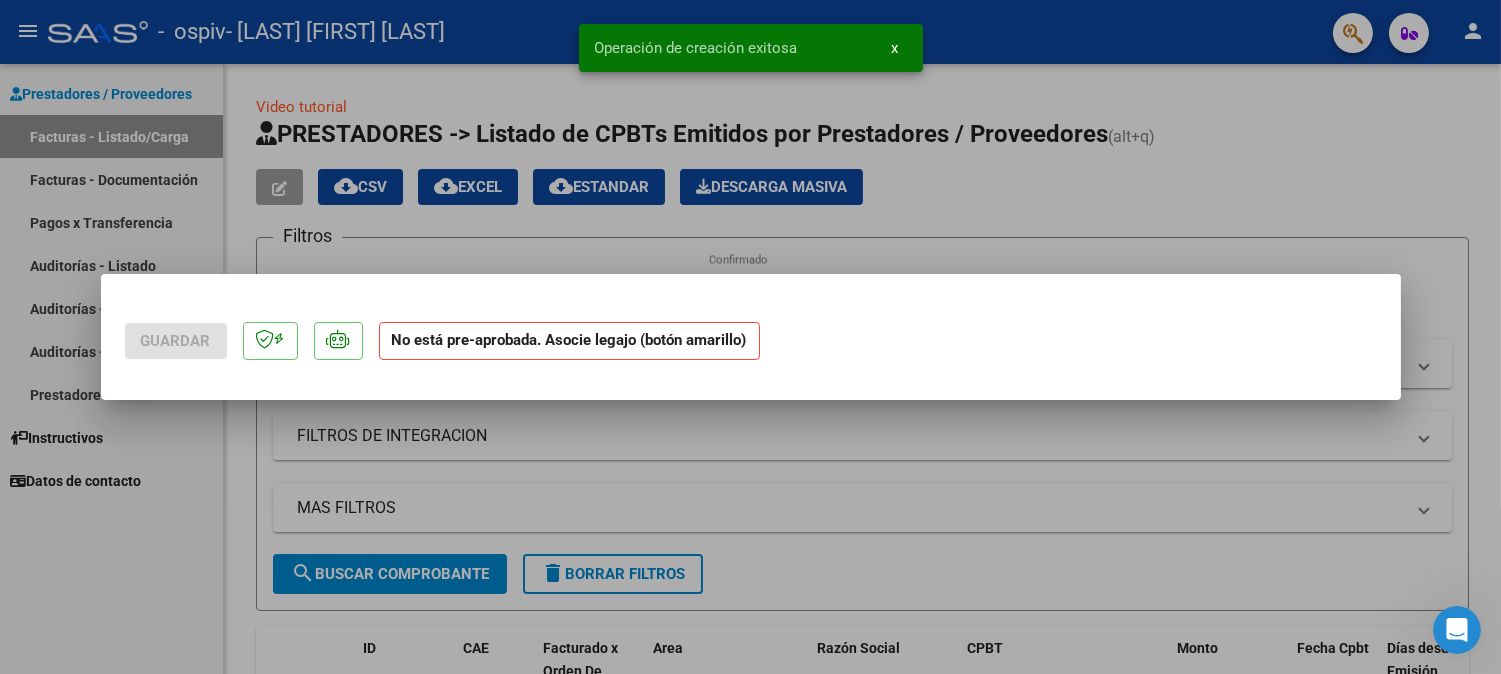 scroll, scrollTop: 0, scrollLeft: 0, axis: both 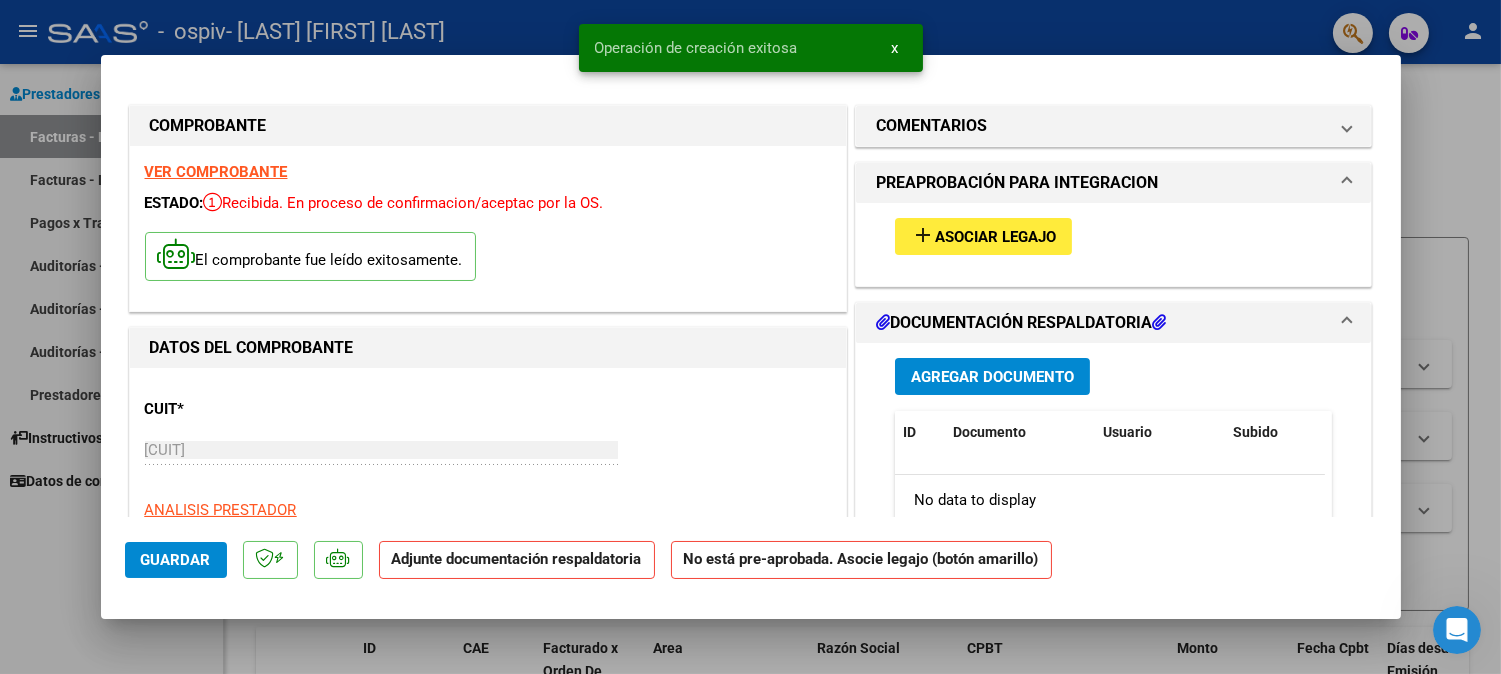 click on "Asociar Legajo" at bounding box center (995, 237) 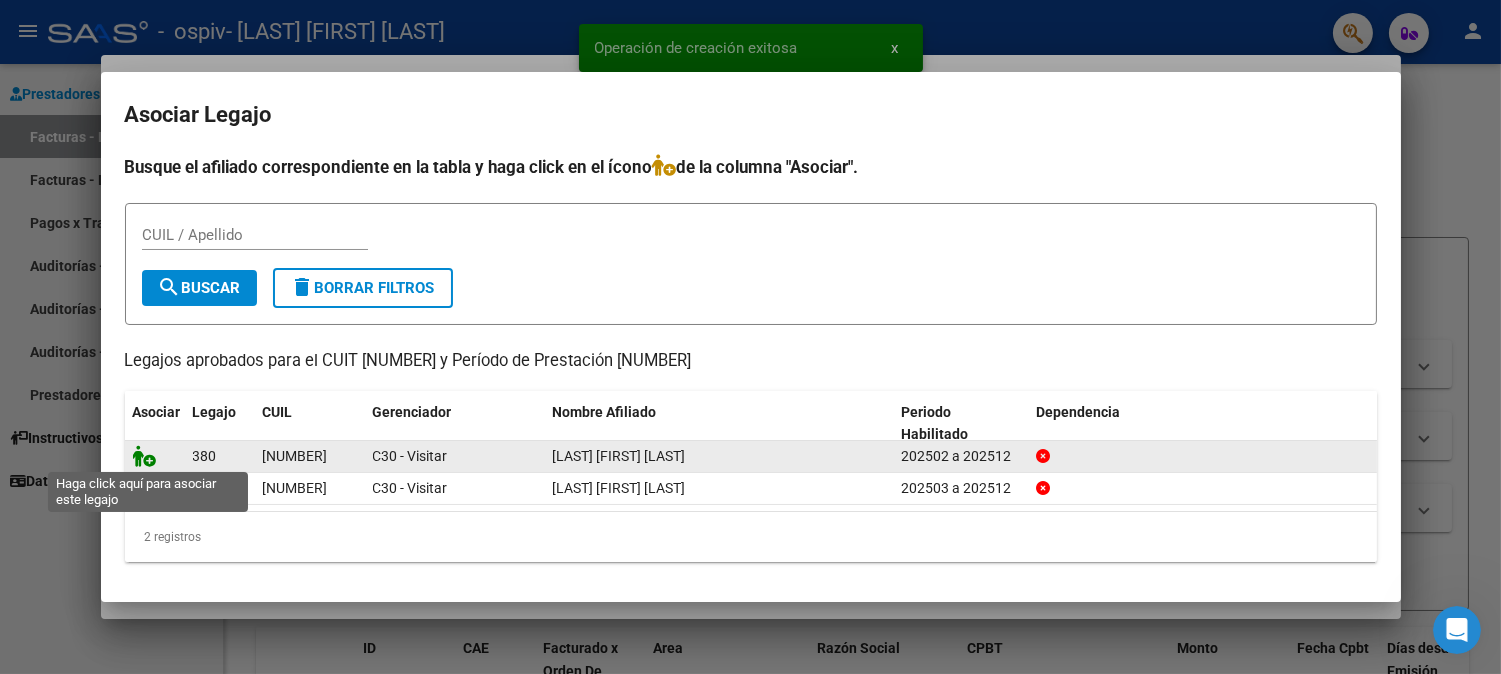 click 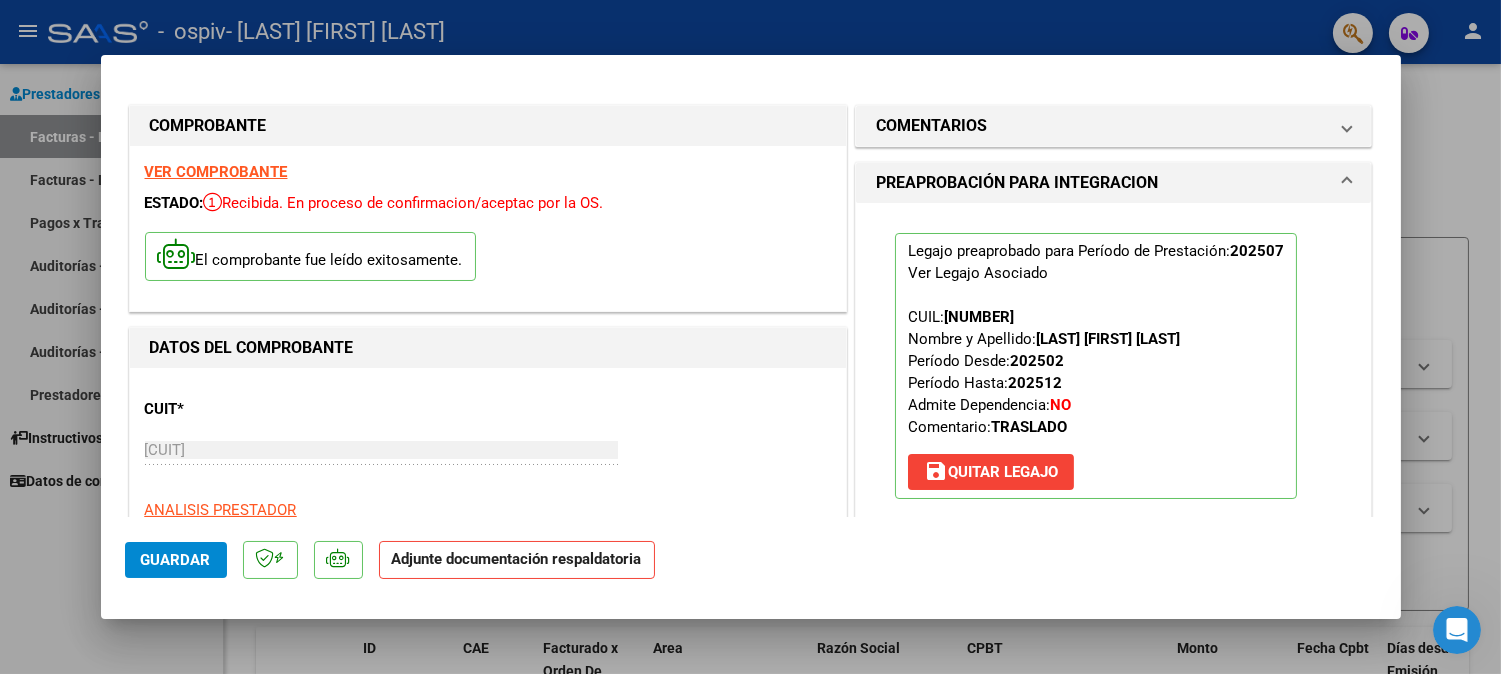 scroll, scrollTop: 333, scrollLeft: 0, axis: vertical 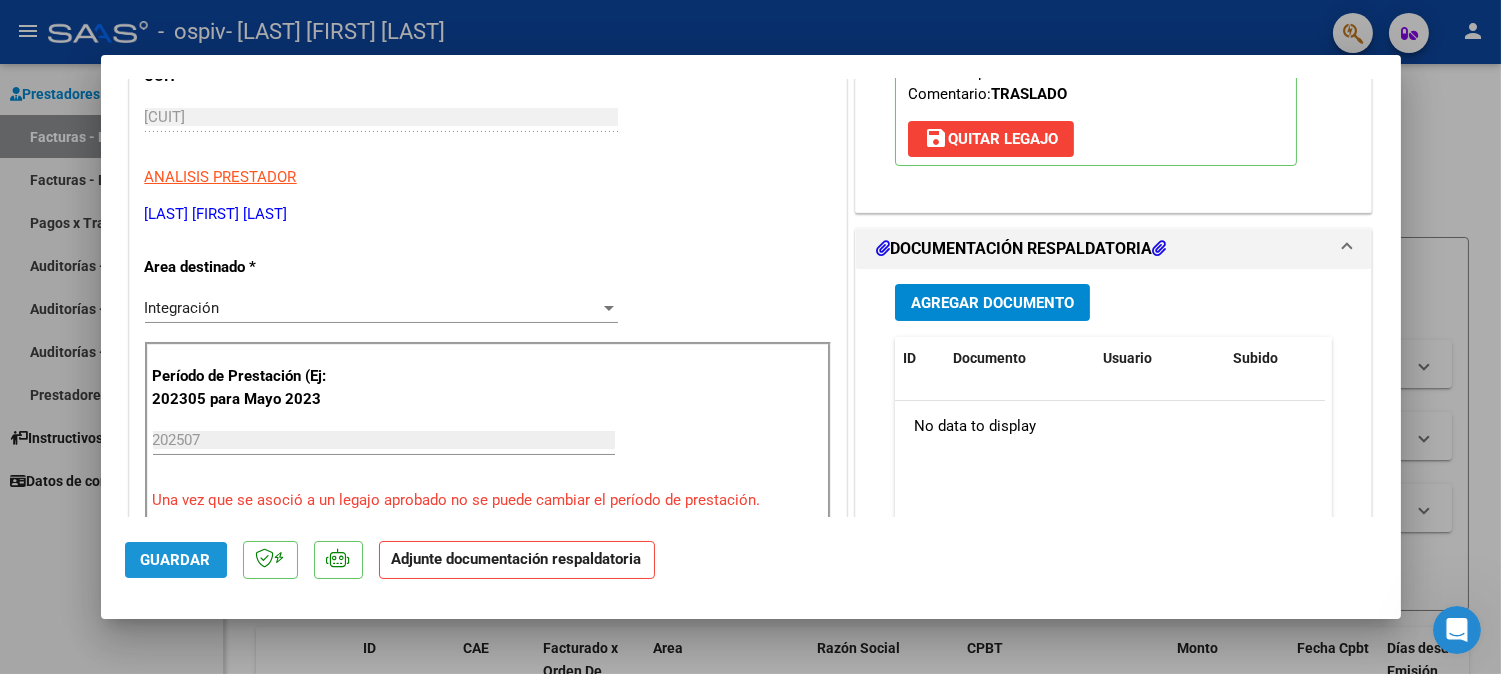 click on "Guardar" 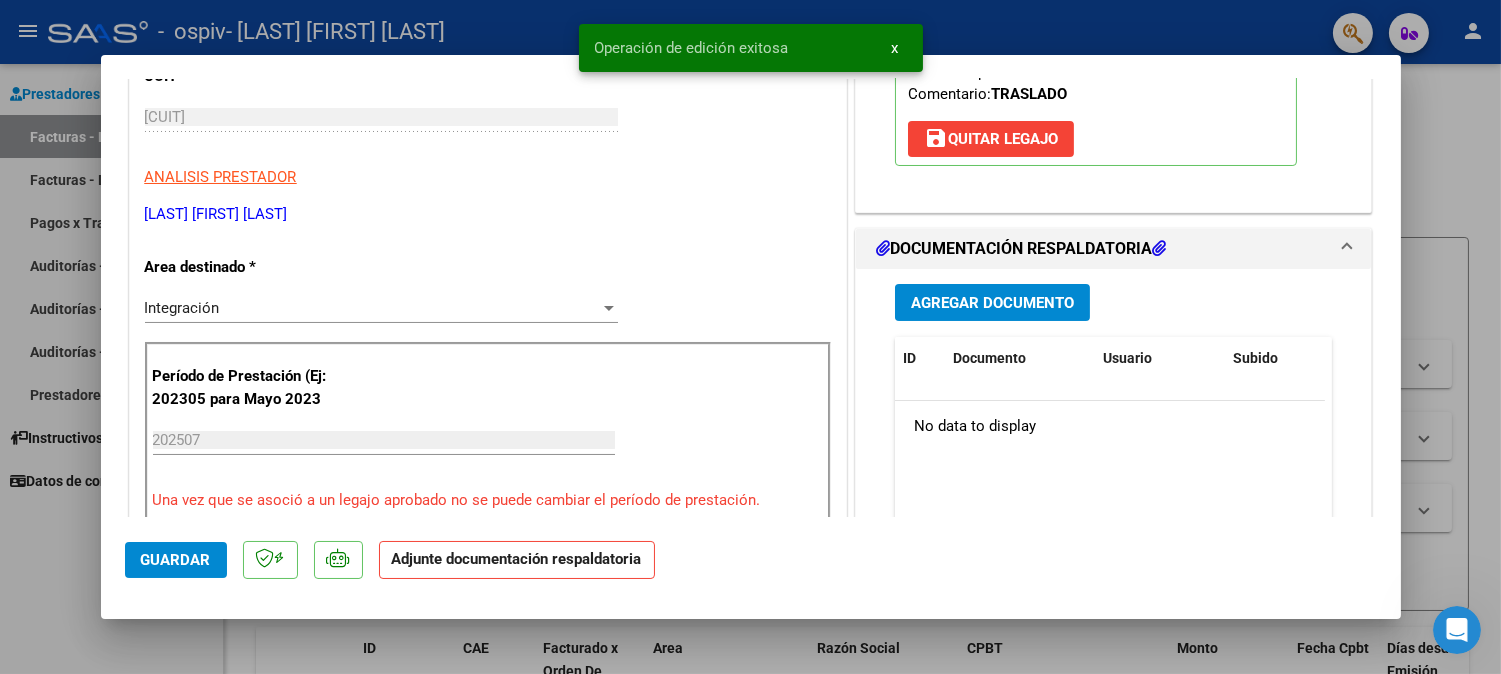 click at bounding box center [750, 337] 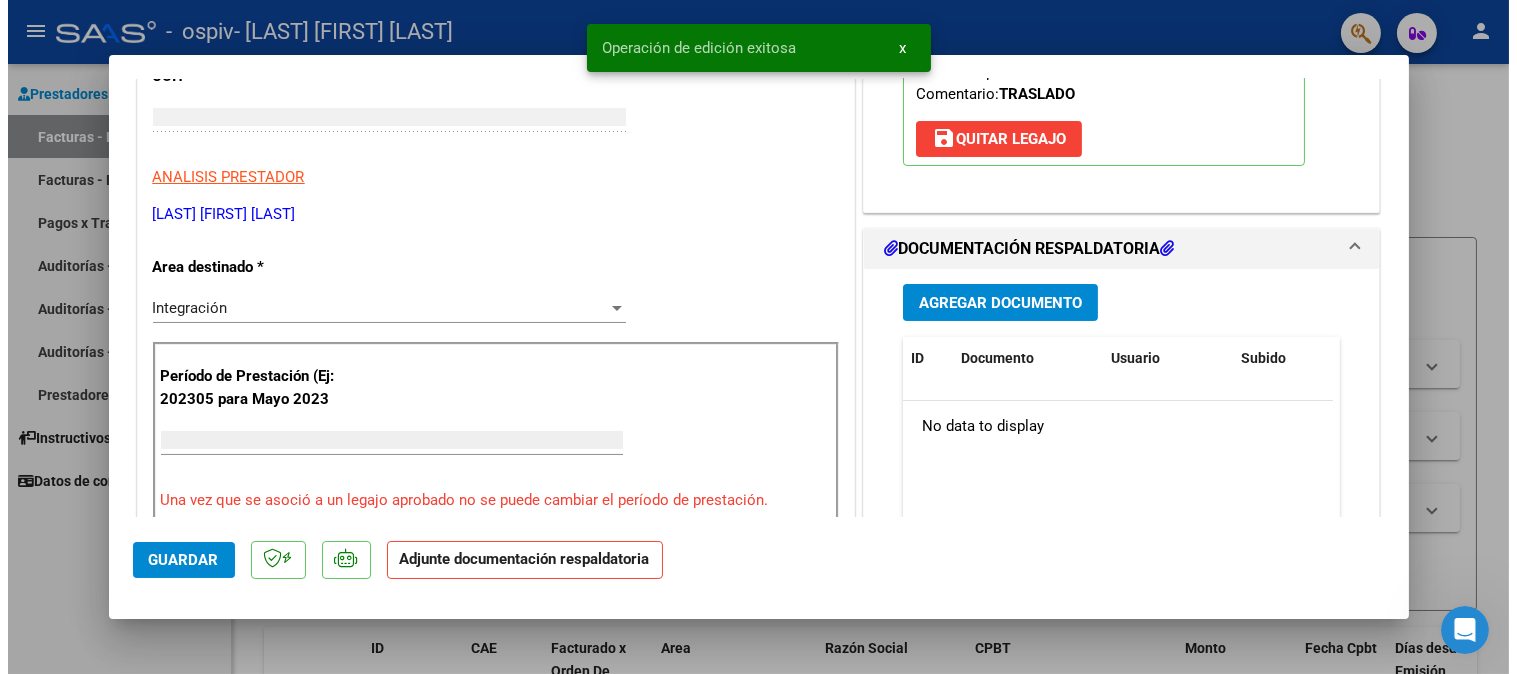 scroll, scrollTop: 272, scrollLeft: 0, axis: vertical 